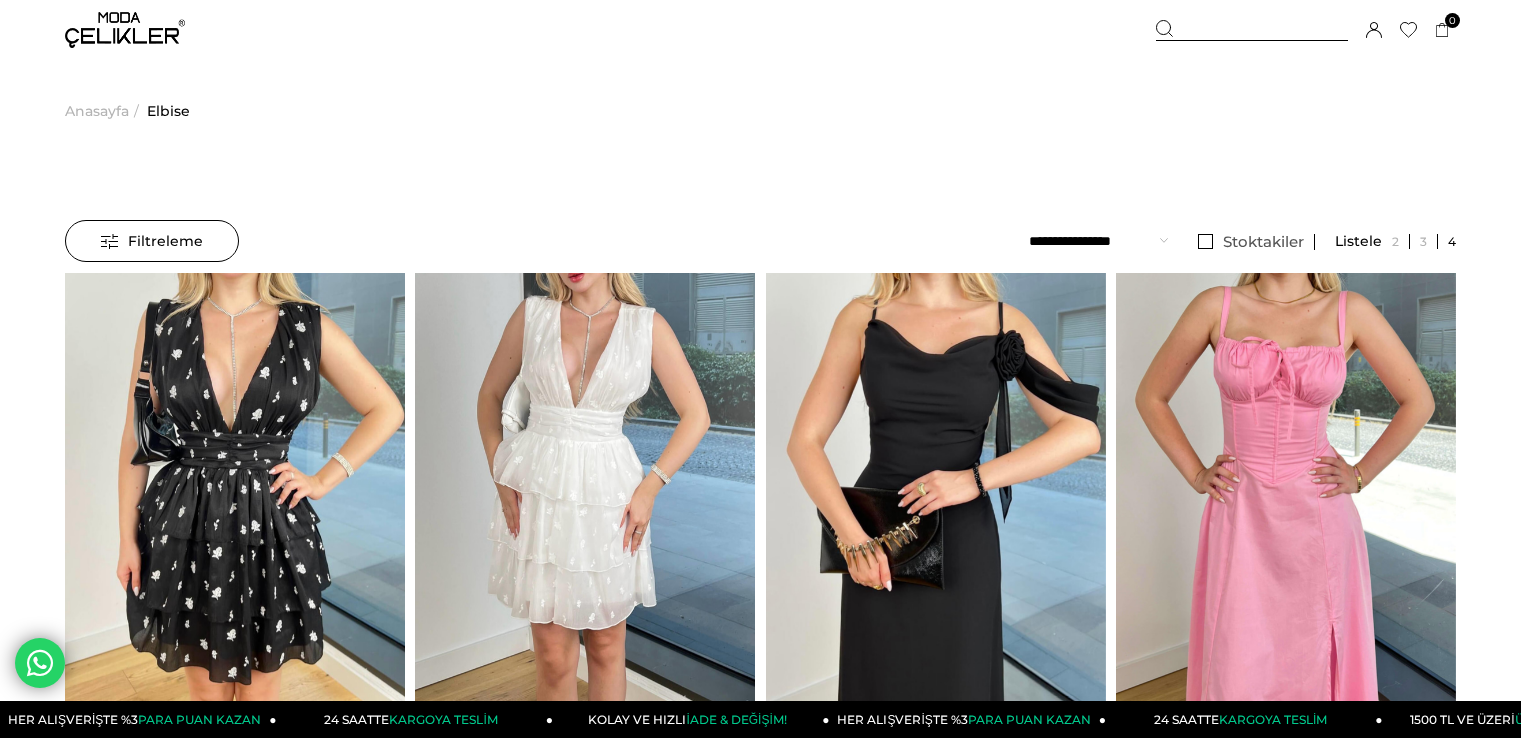scroll, scrollTop: 0, scrollLeft: 0, axis: both 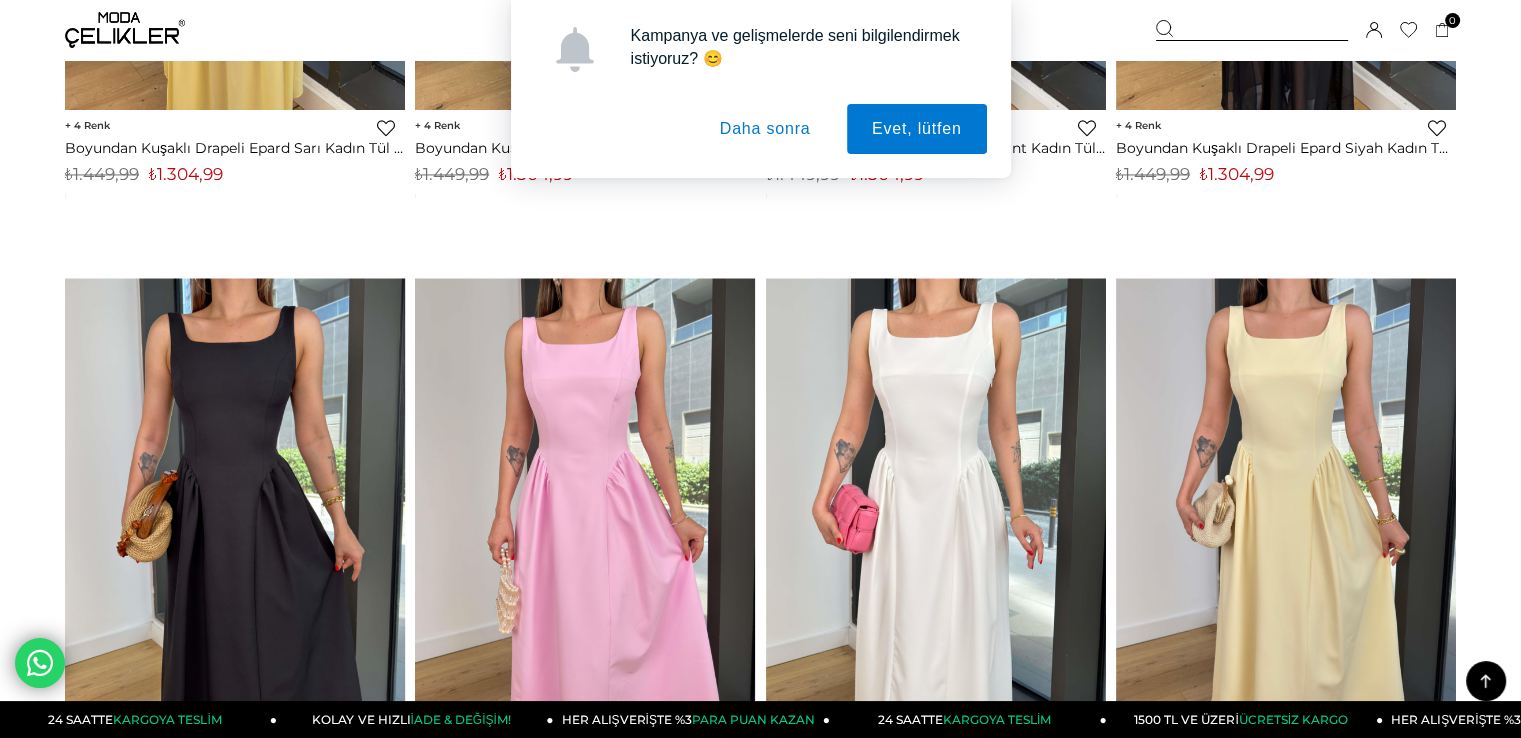 click on "Daha sonra" at bounding box center [765, 129] 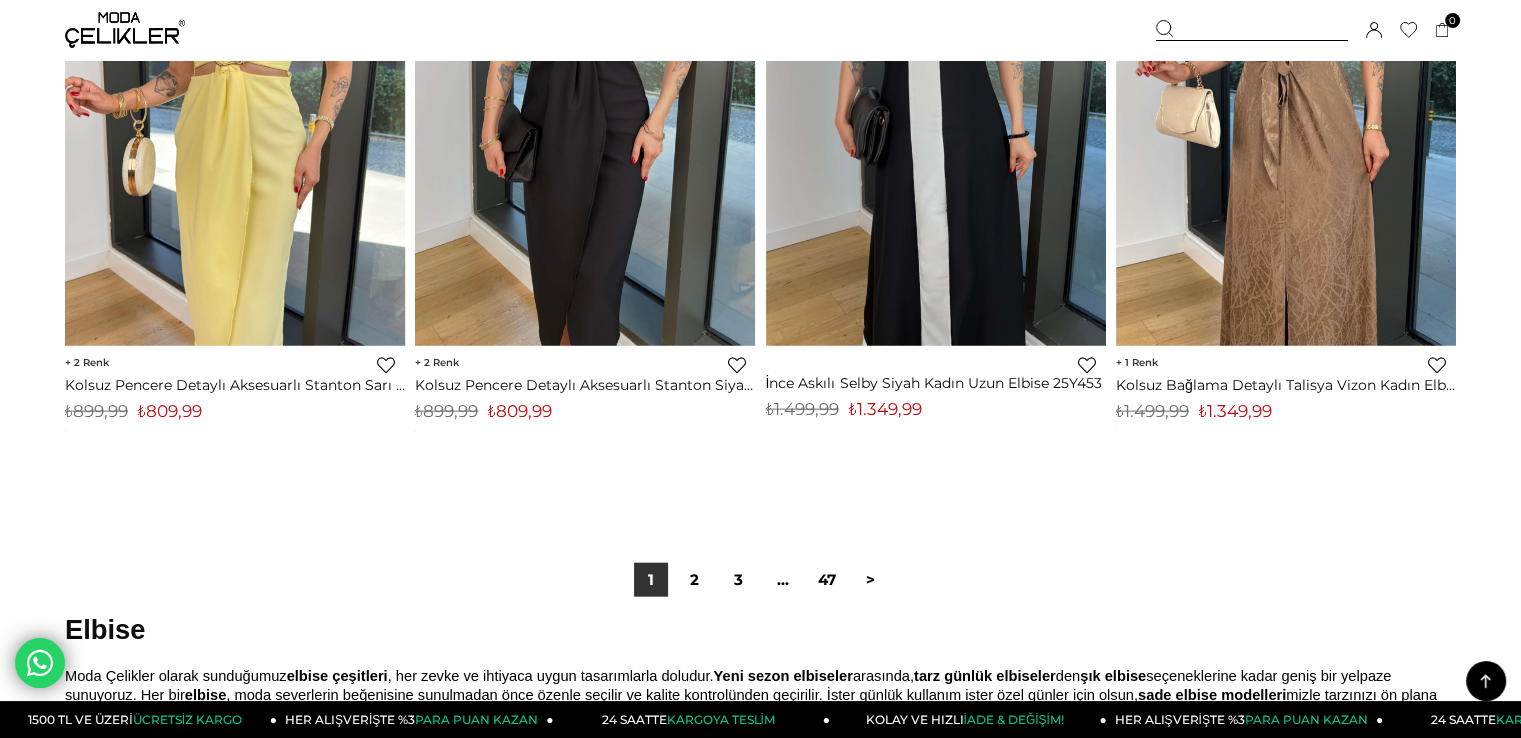 scroll, scrollTop: 12400, scrollLeft: 0, axis: vertical 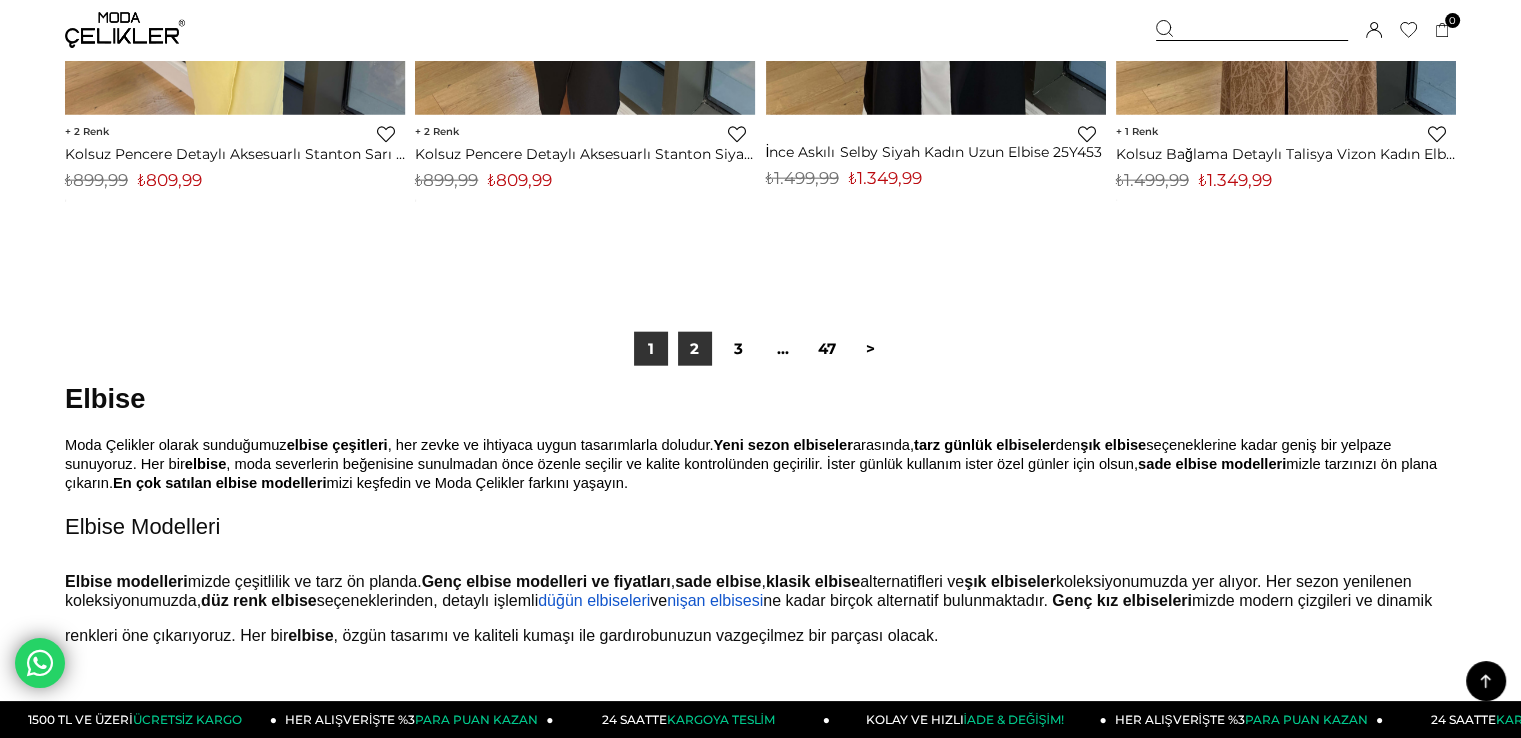 click on "2" at bounding box center (695, 349) 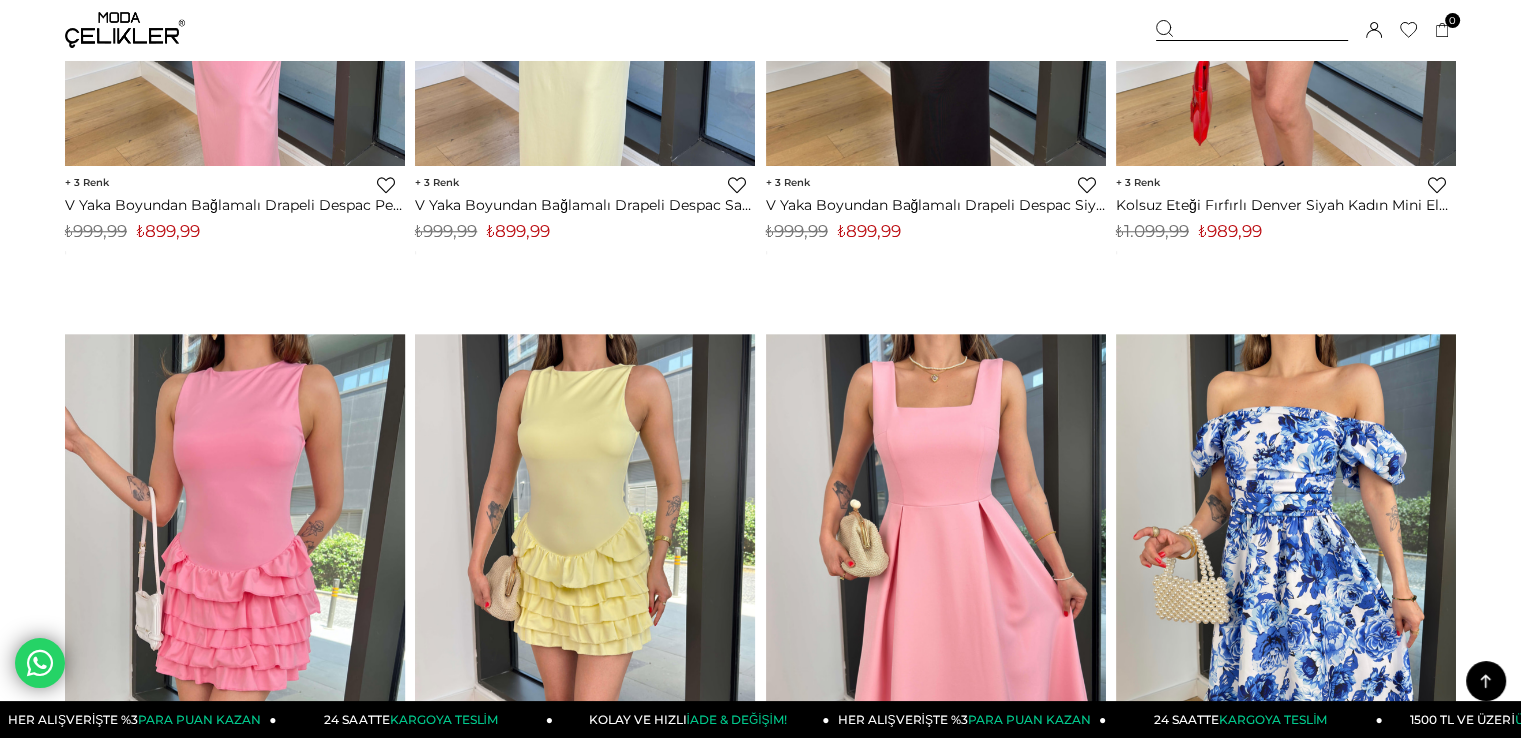 scroll, scrollTop: 2200, scrollLeft: 0, axis: vertical 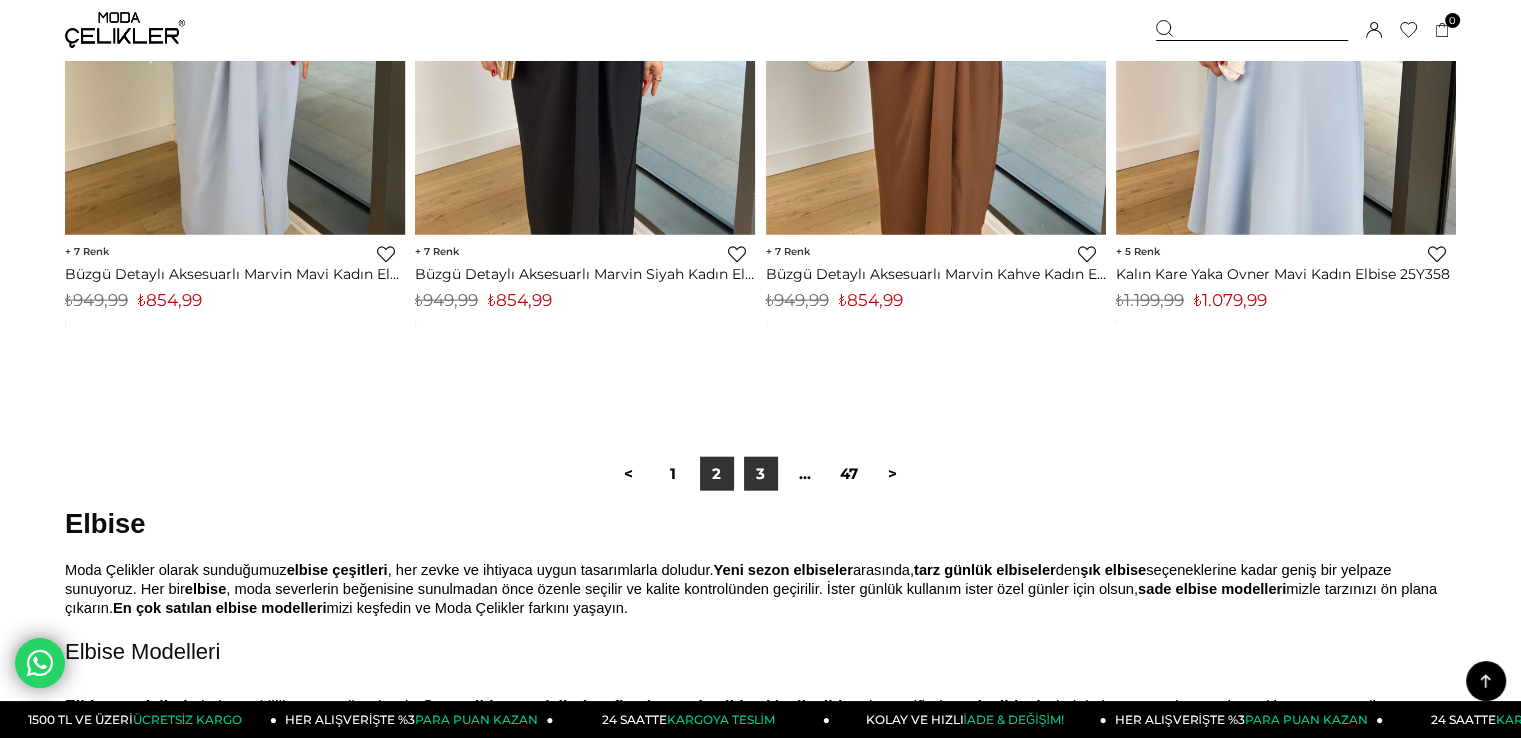 click on "3" at bounding box center [761, 474] 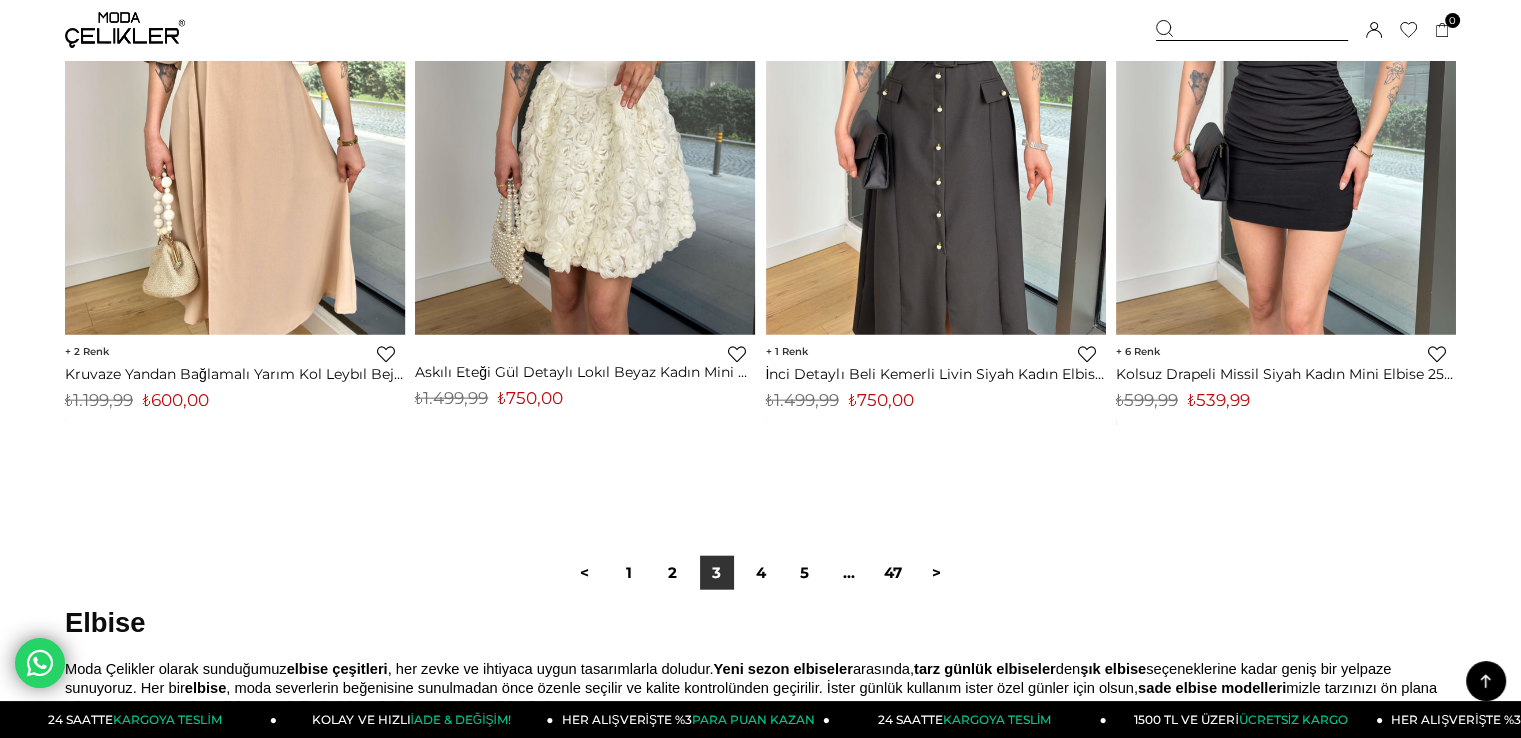 scroll, scrollTop: 12500, scrollLeft: 0, axis: vertical 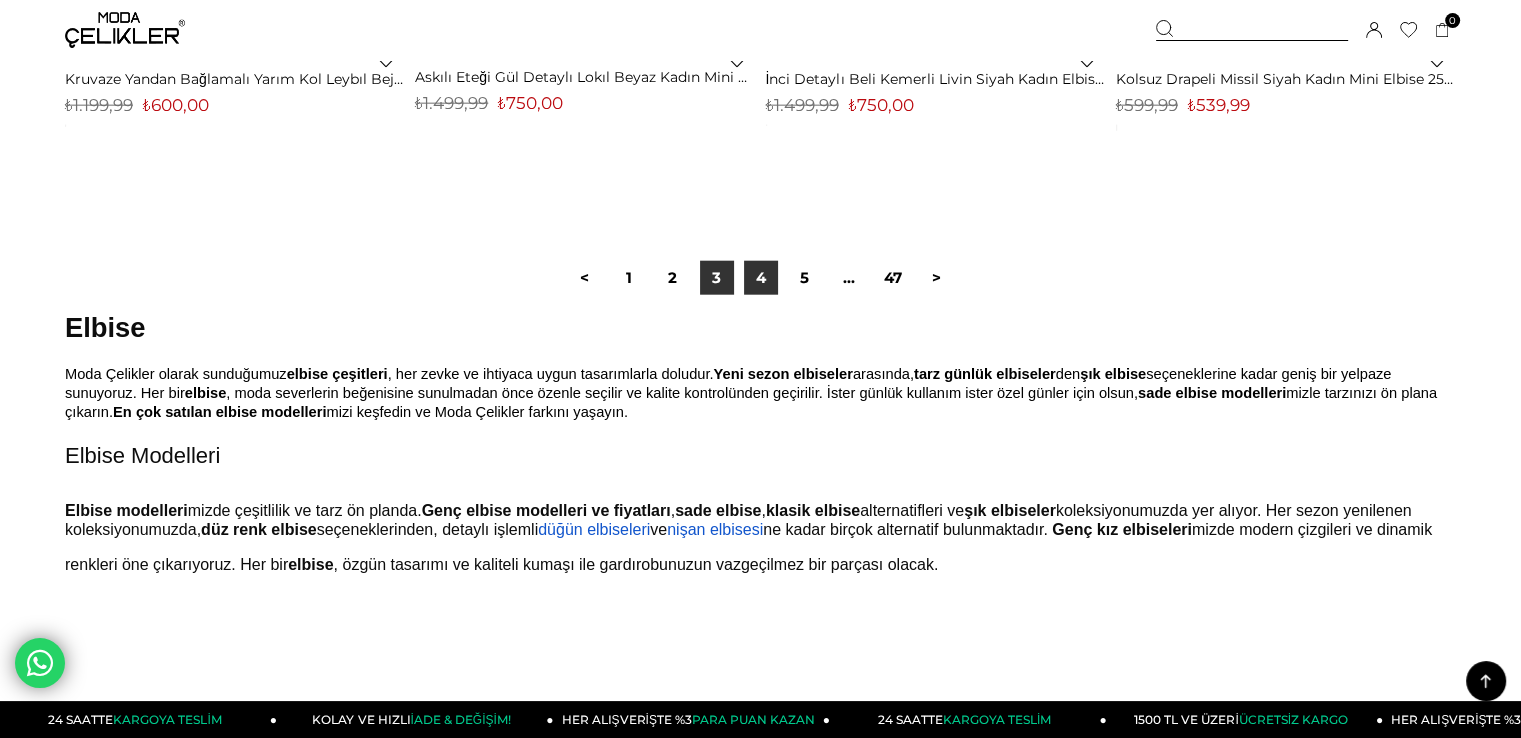 click on "4" at bounding box center [761, 278] 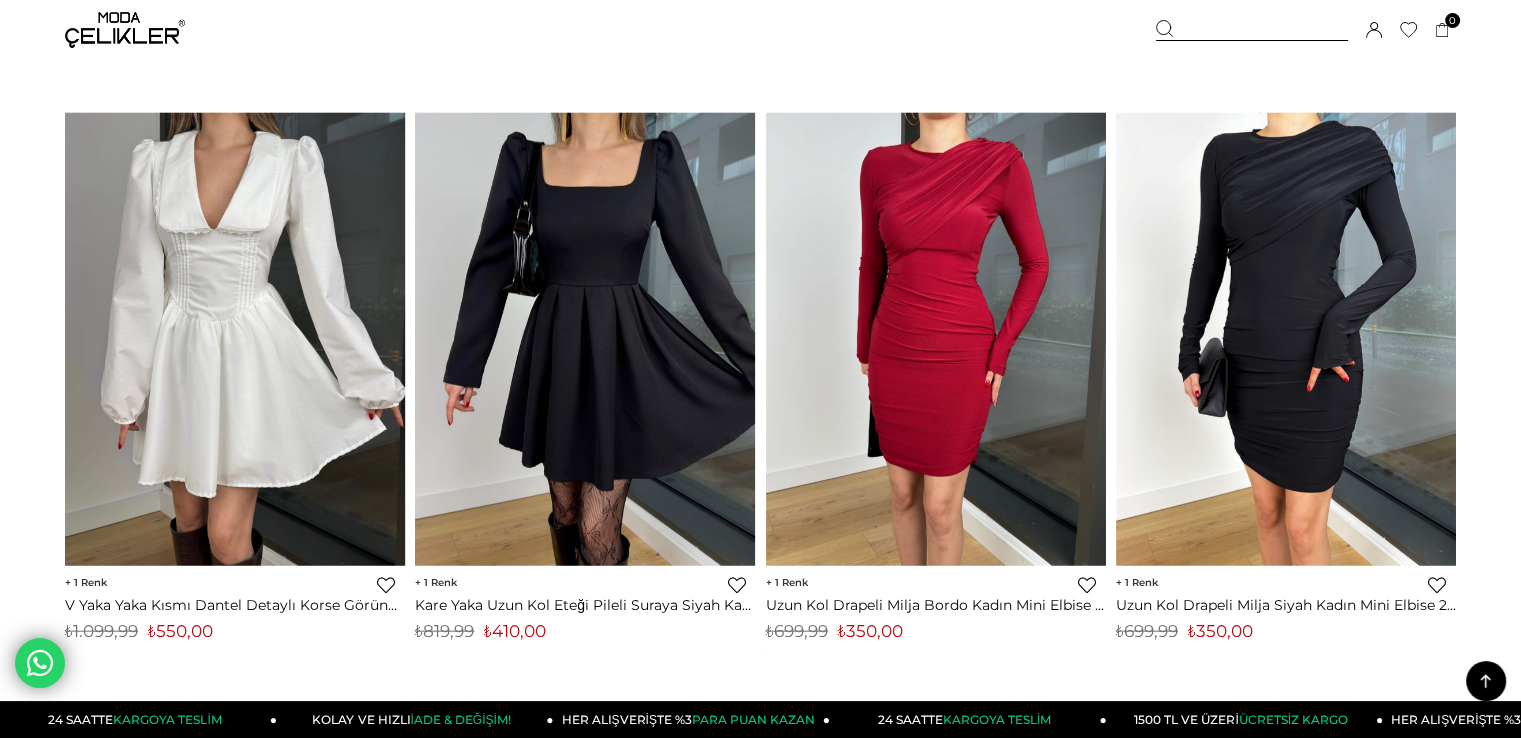 scroll, scrollTop: 12500, scrollLeft: 0, axis: vertical 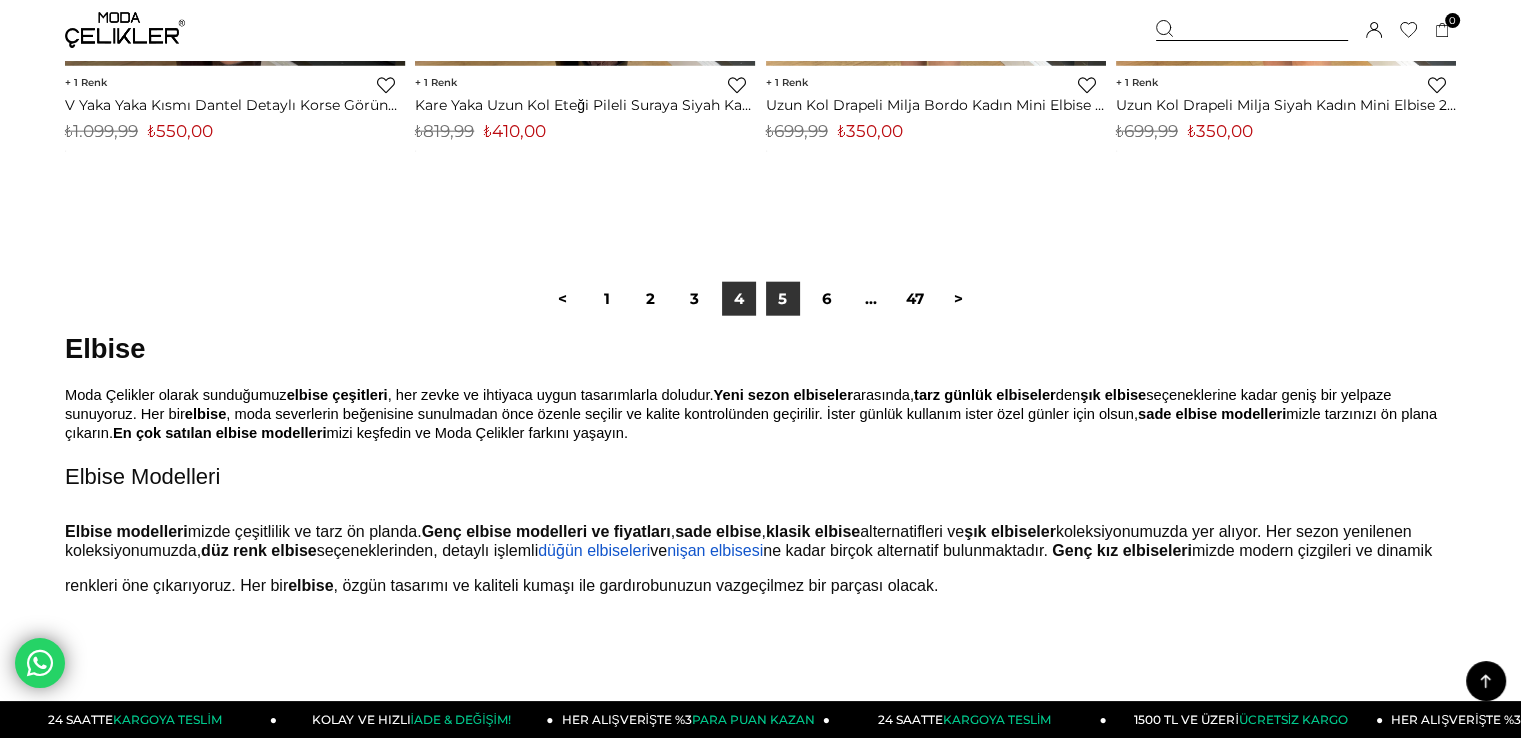 click on "5" at bounding box center (783, 299) 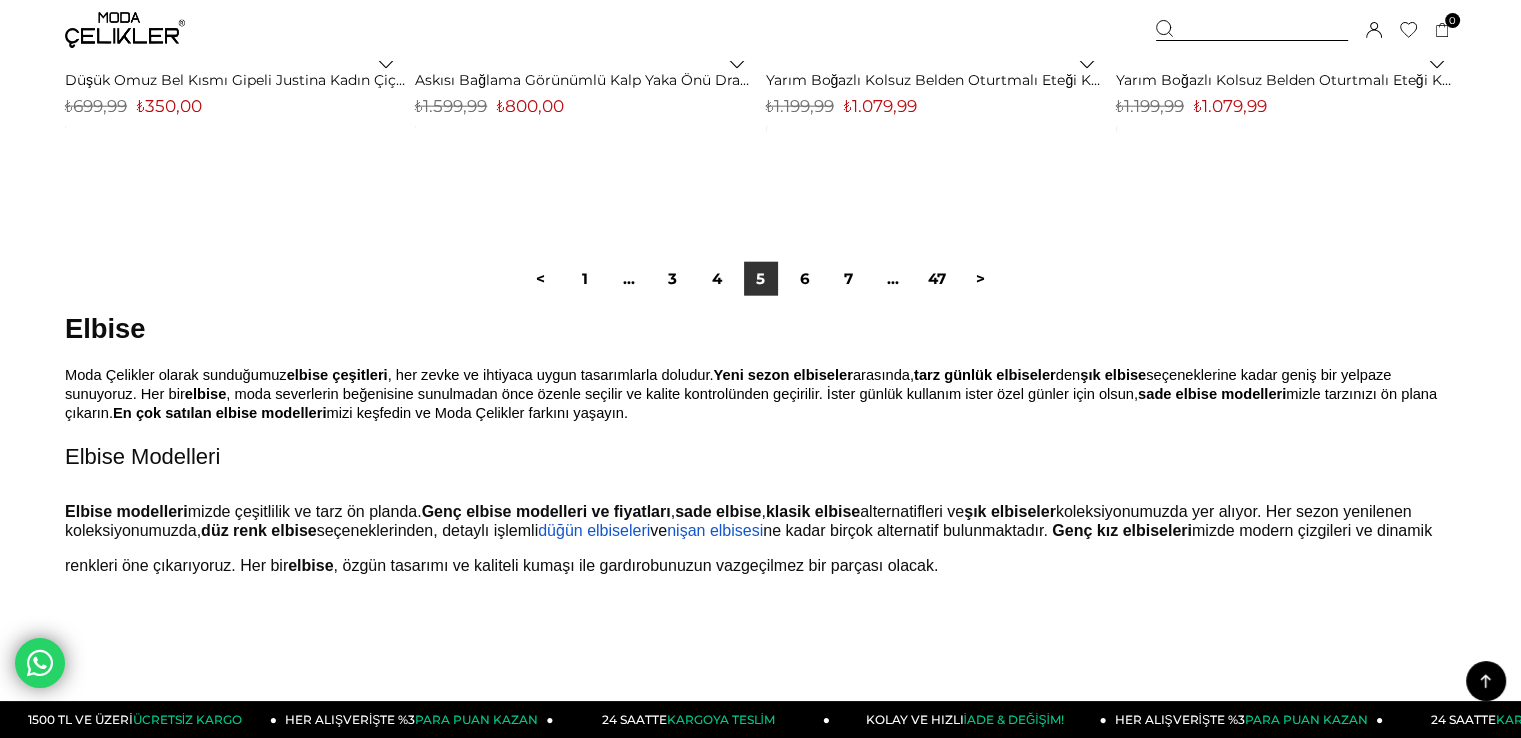 scroll, scrollTop: 12500, scrollLeft: 0, axis: vertical 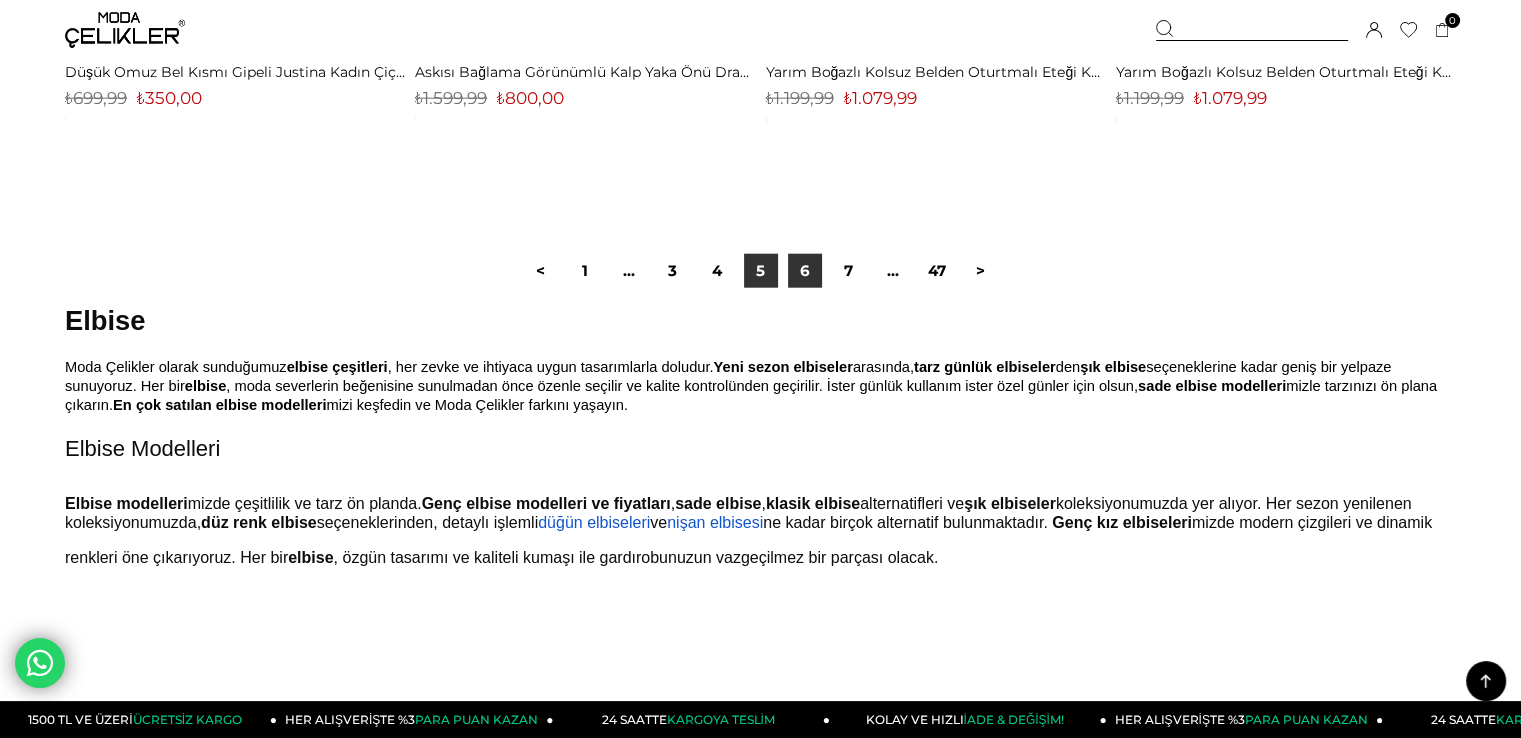 click on "6" at bounding box center (805, 271) 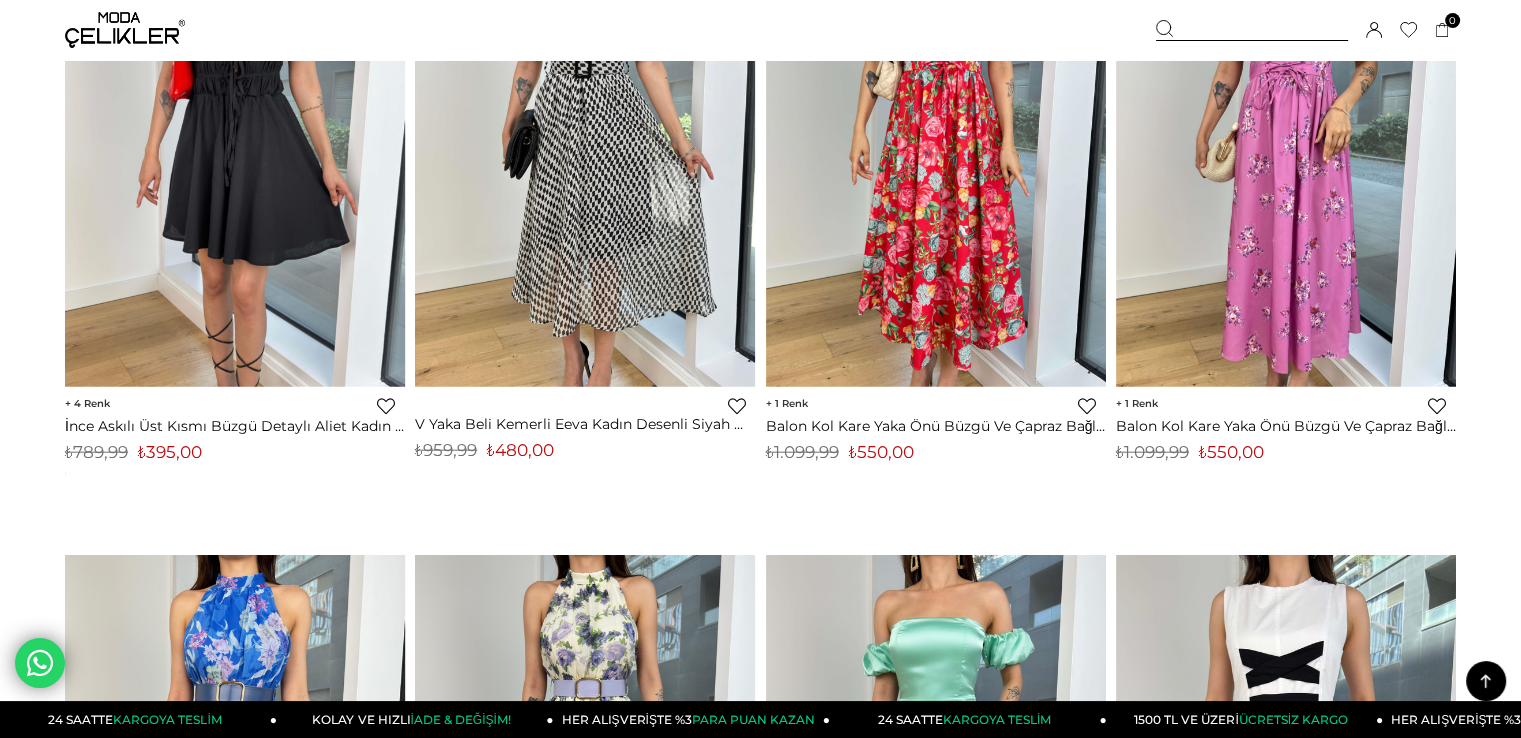 scroll, scrollTop: 5100, scrollLeft: 0, axis: vertical 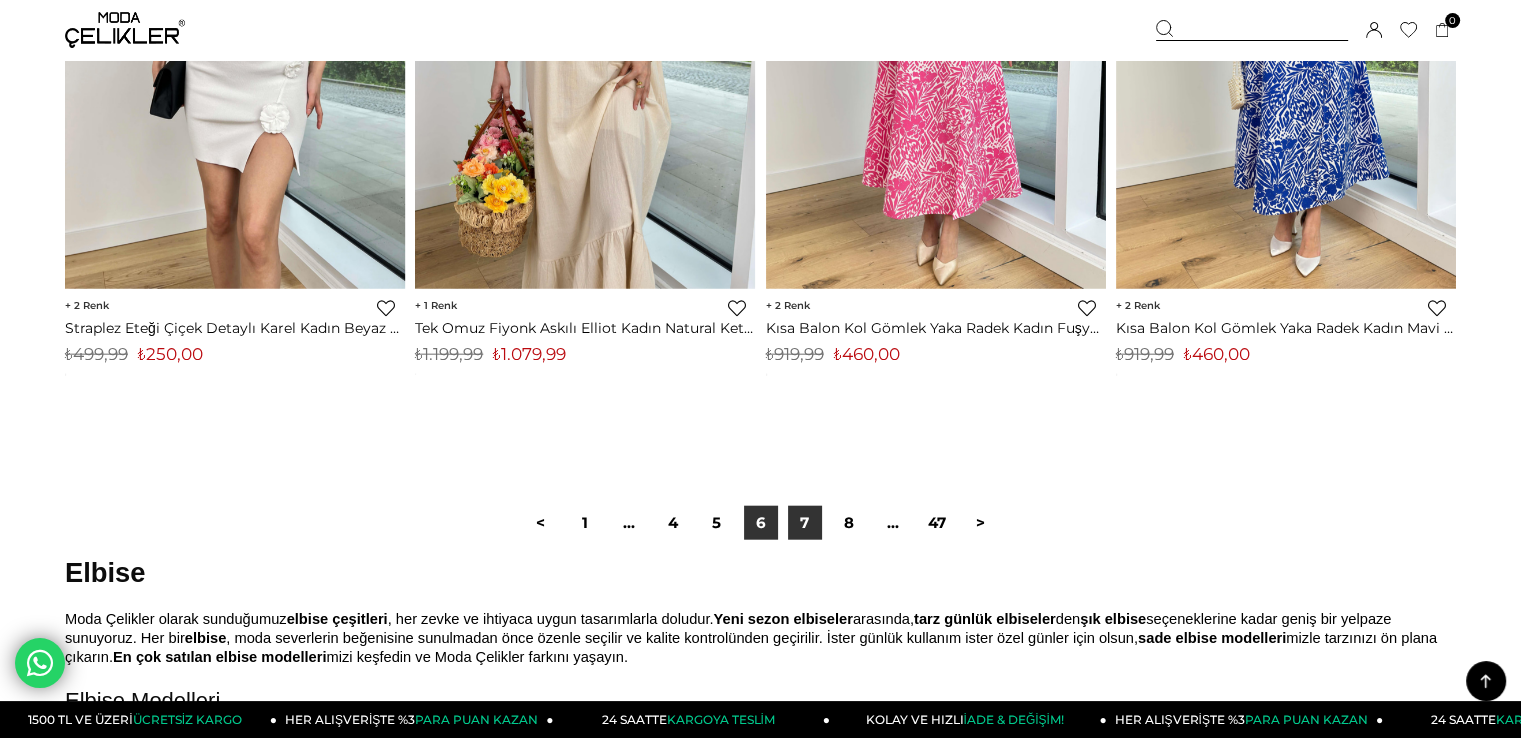 click on "7" at bounding box center [805, 523] 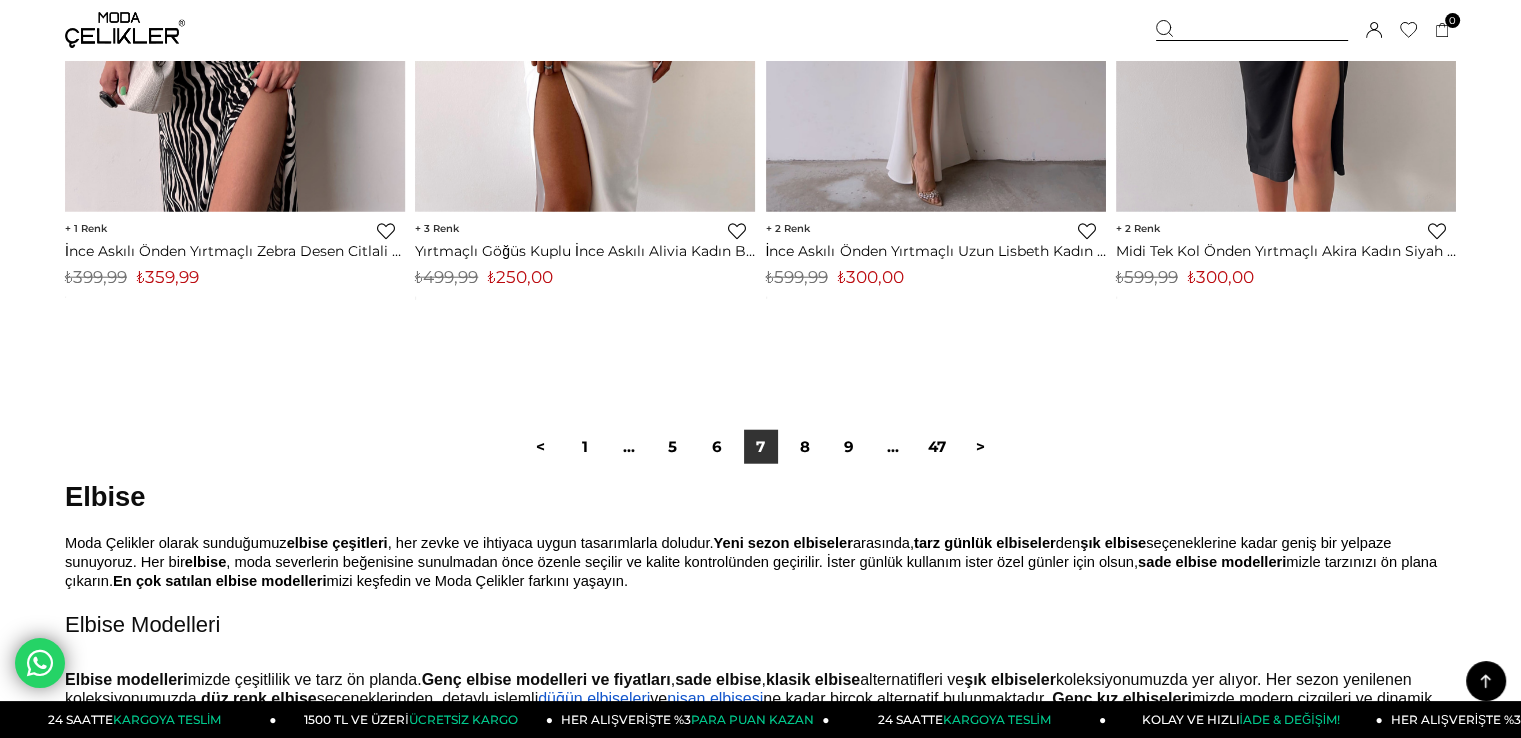 scroll, scrollTop: 12800, scrollLeft: 0, axis: vertical 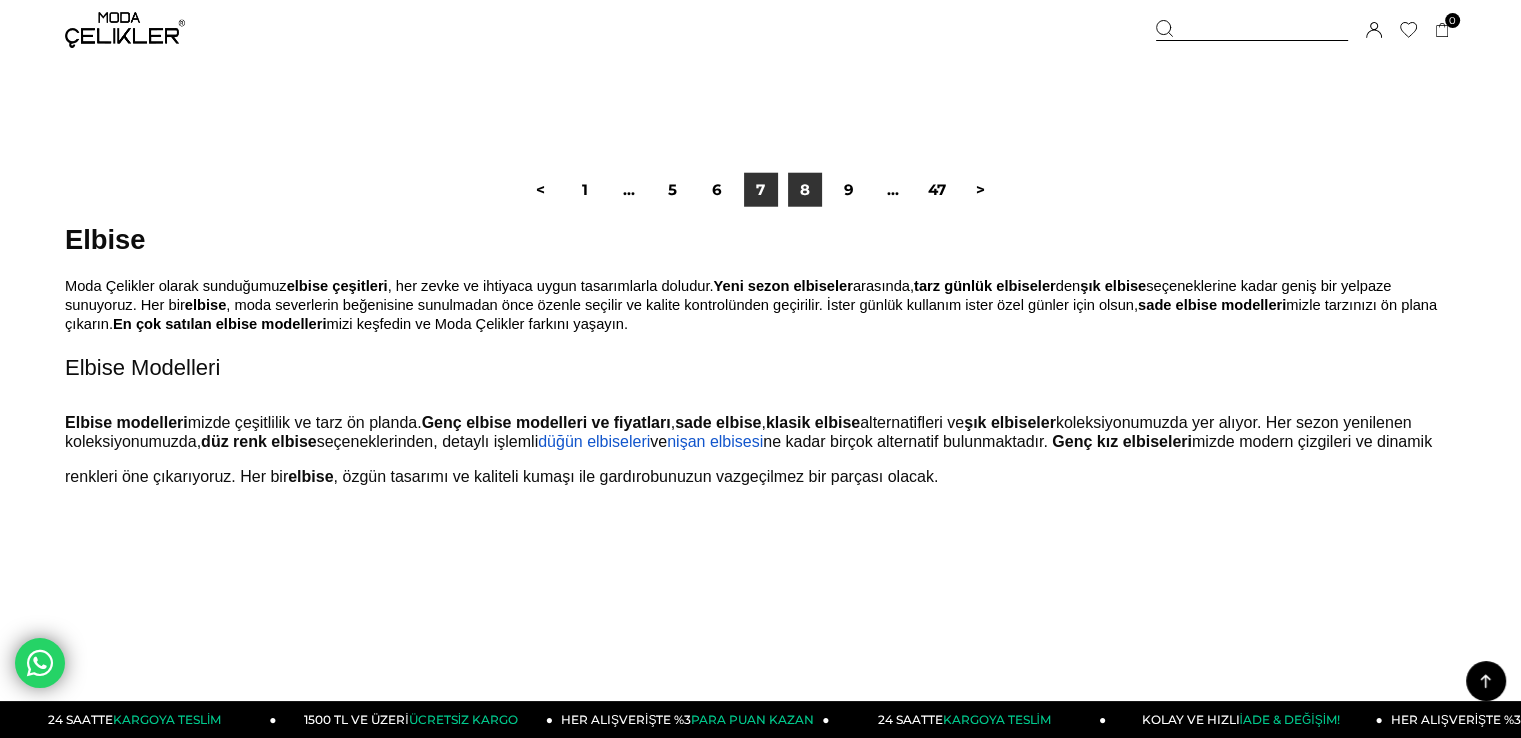 click on "8" at bounding box center (805, 190) 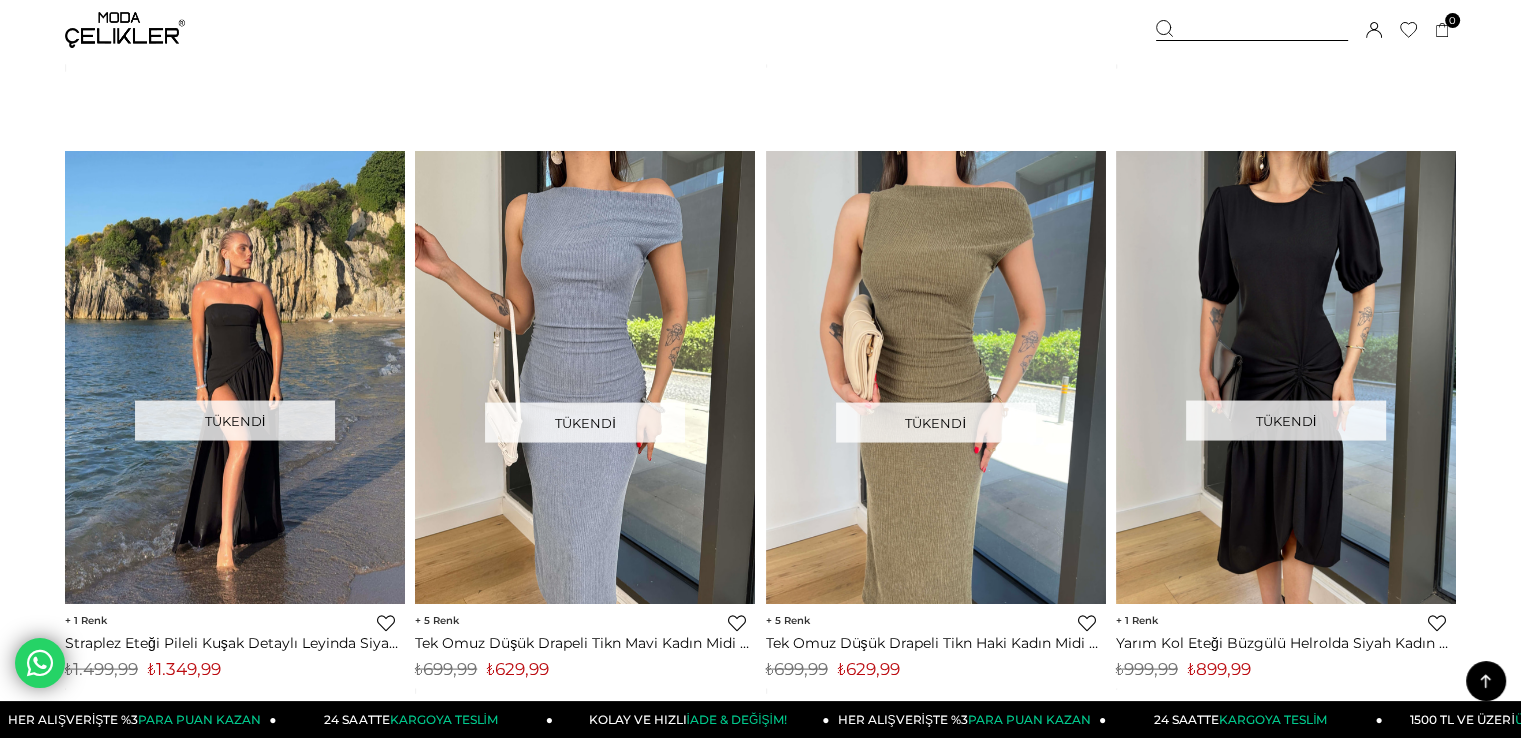 scroll, scrollTop: 3892, scrollLeft: 0, axis: vertical 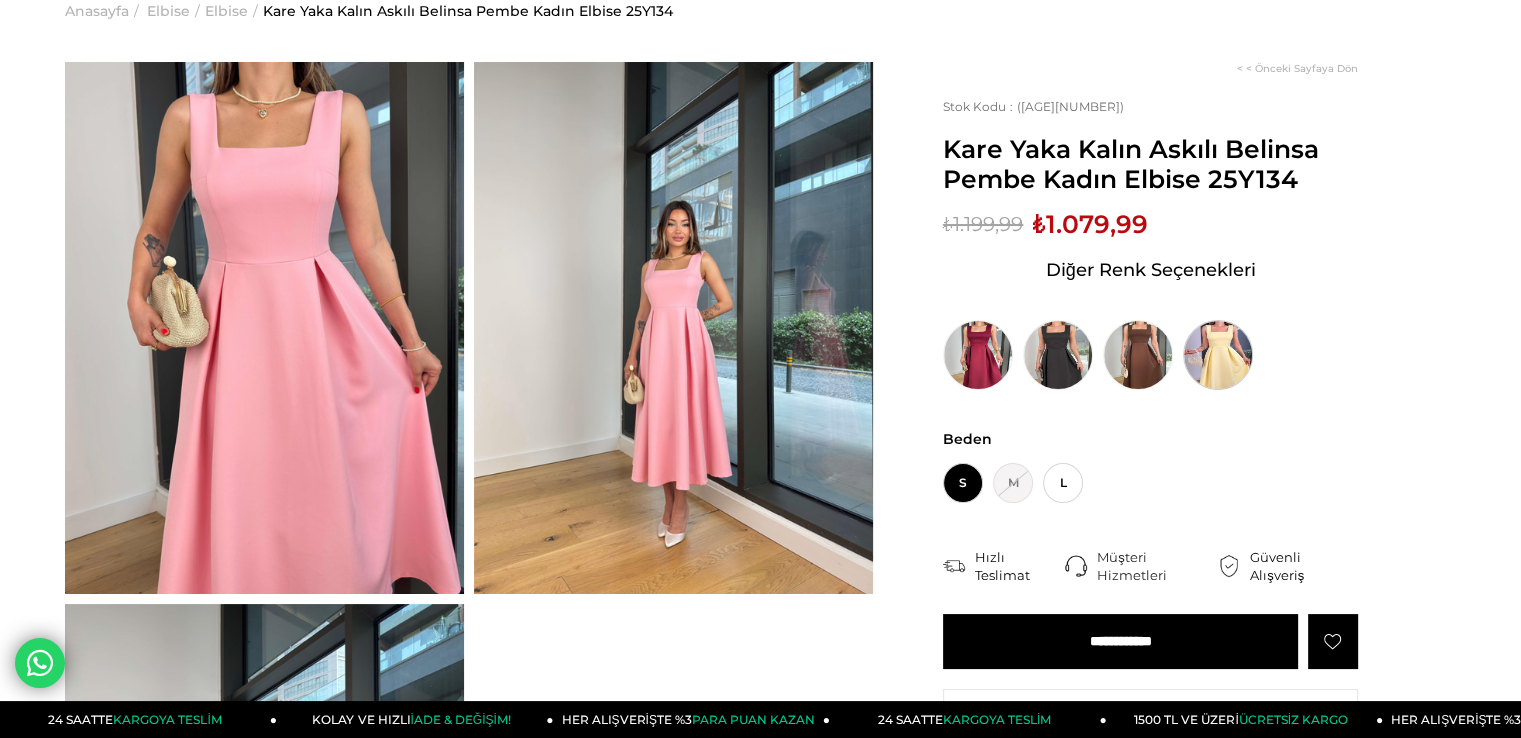 click at bounding box center (1218, 355) 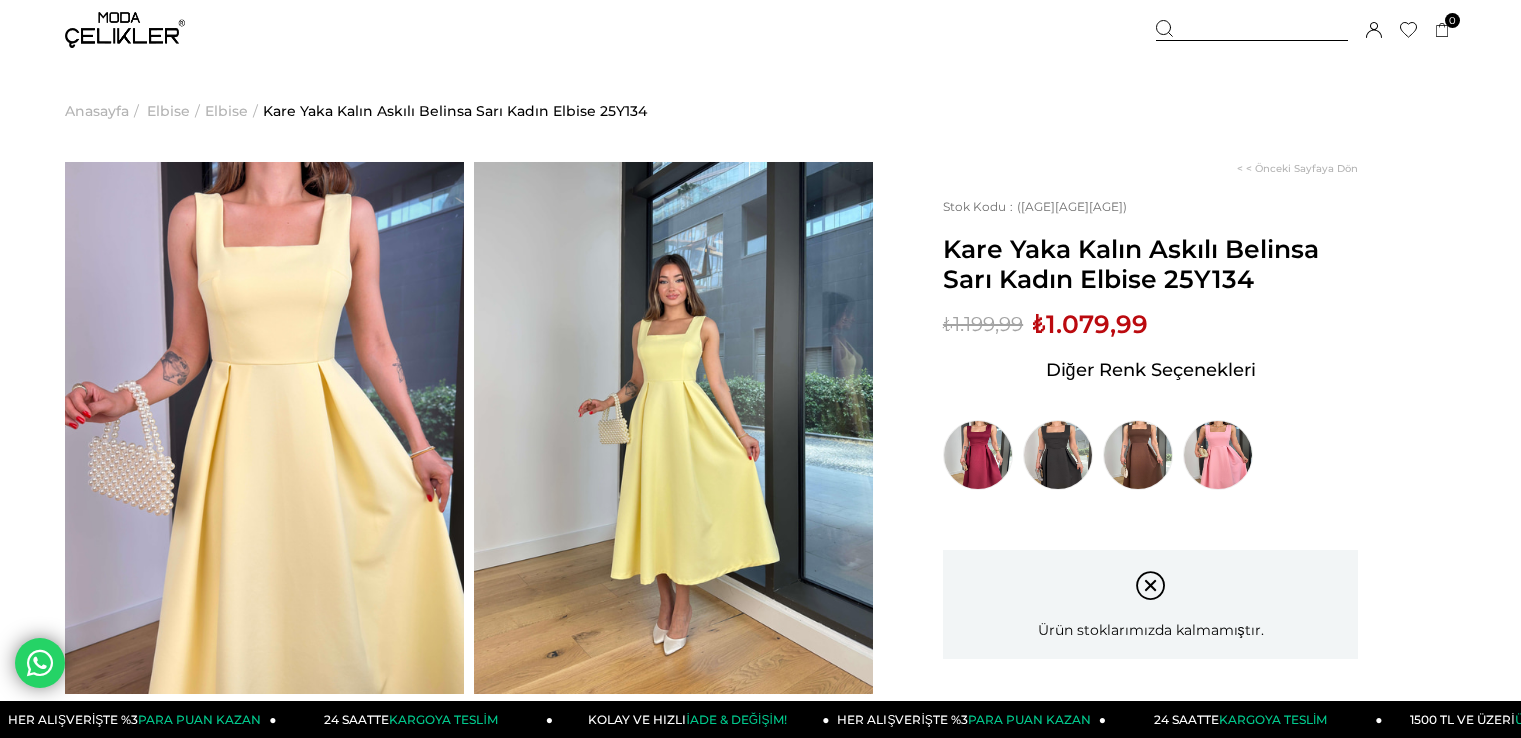 scroll, scrollTop: 100, scrollLeft: 0, axis: vertical 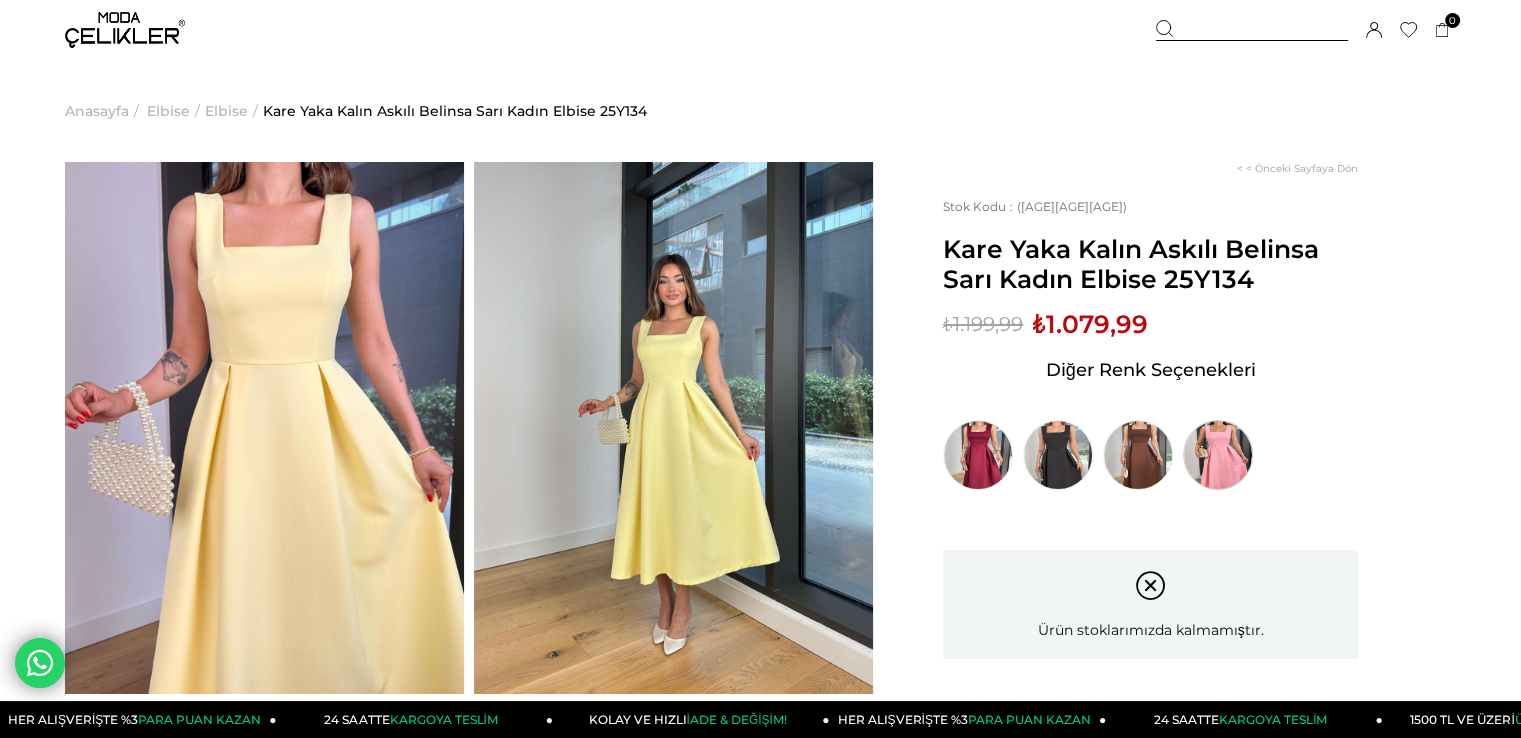 click at bounding box center [1218, 455] 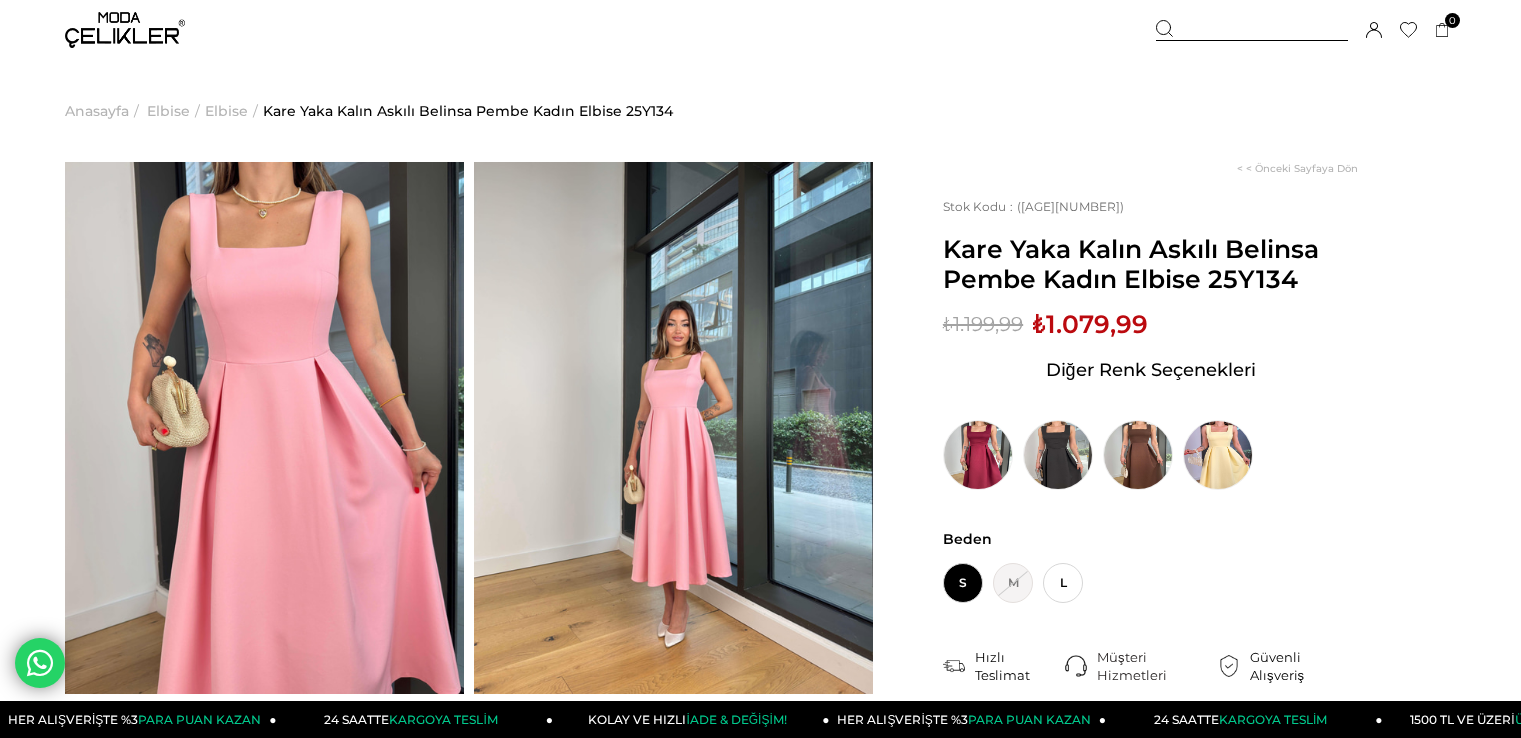 scroll, scrollTop: 0, scrollLeft: 0, axis: both 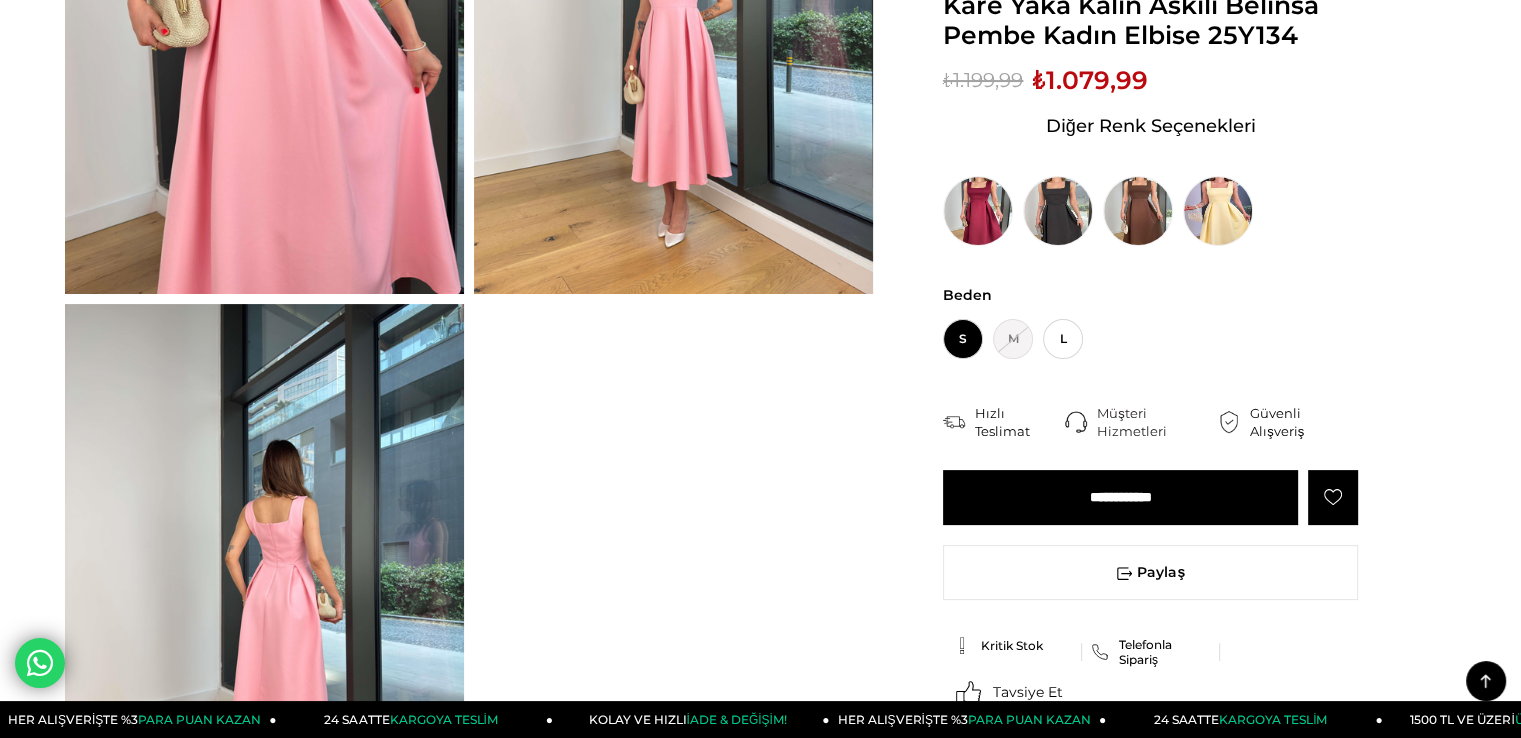 click at bounding box center (264, 570) 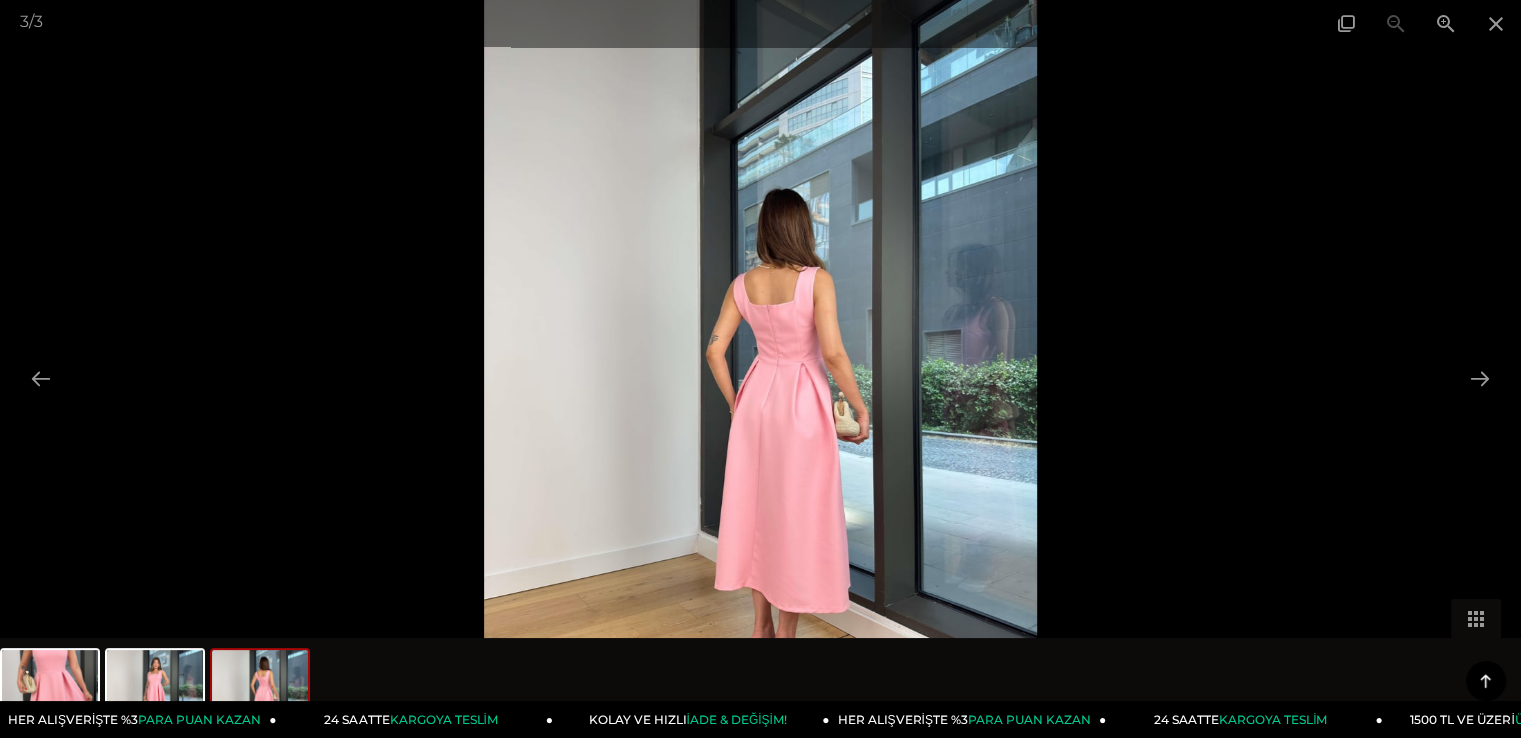 click at bounding box center [761, 369] 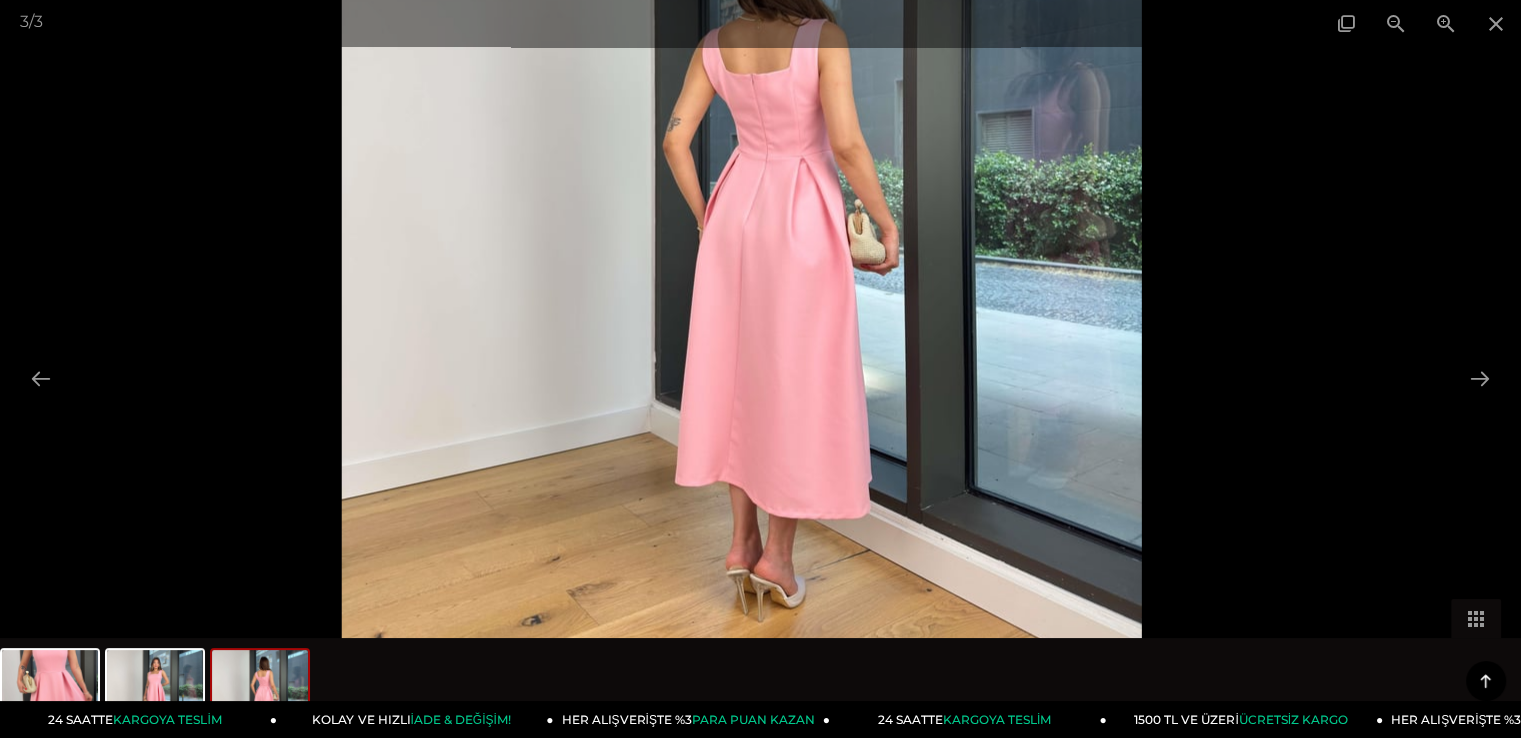 drag, startPoint x: 799, startPoint y: 373, endPoint x: 792, endPoint y: 145, distance: 228.10744 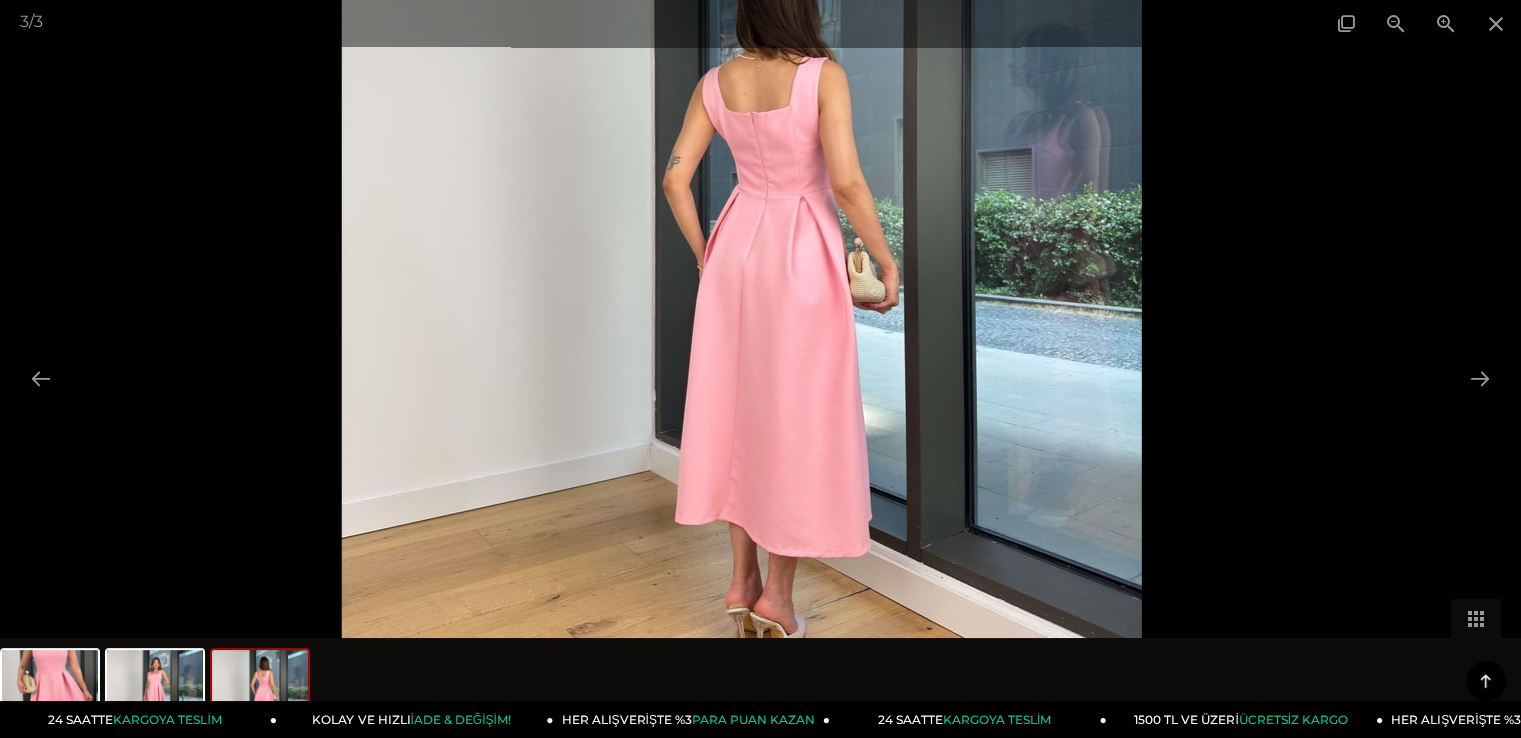 click at bounding box center (741, 205) 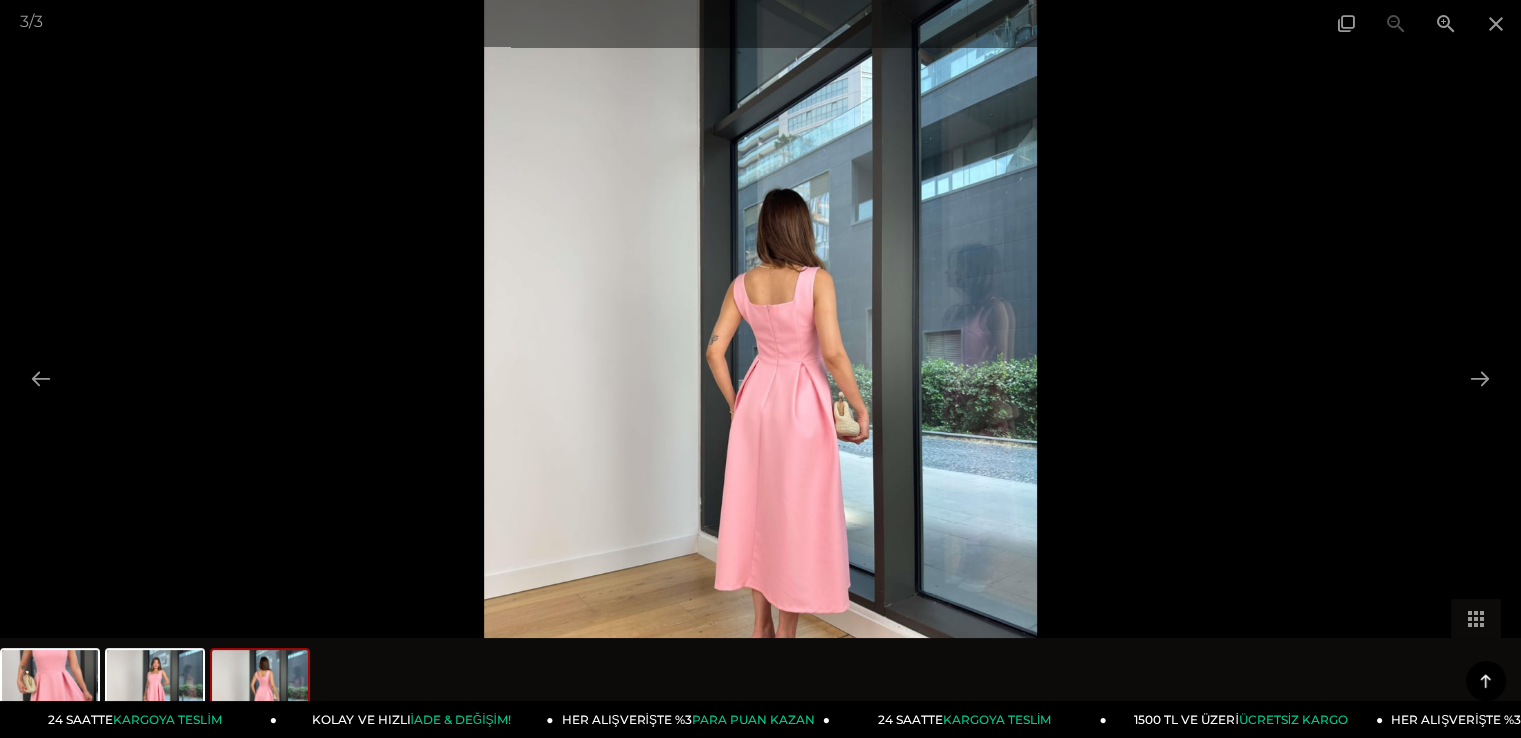 click at bounding box center [761, 369] 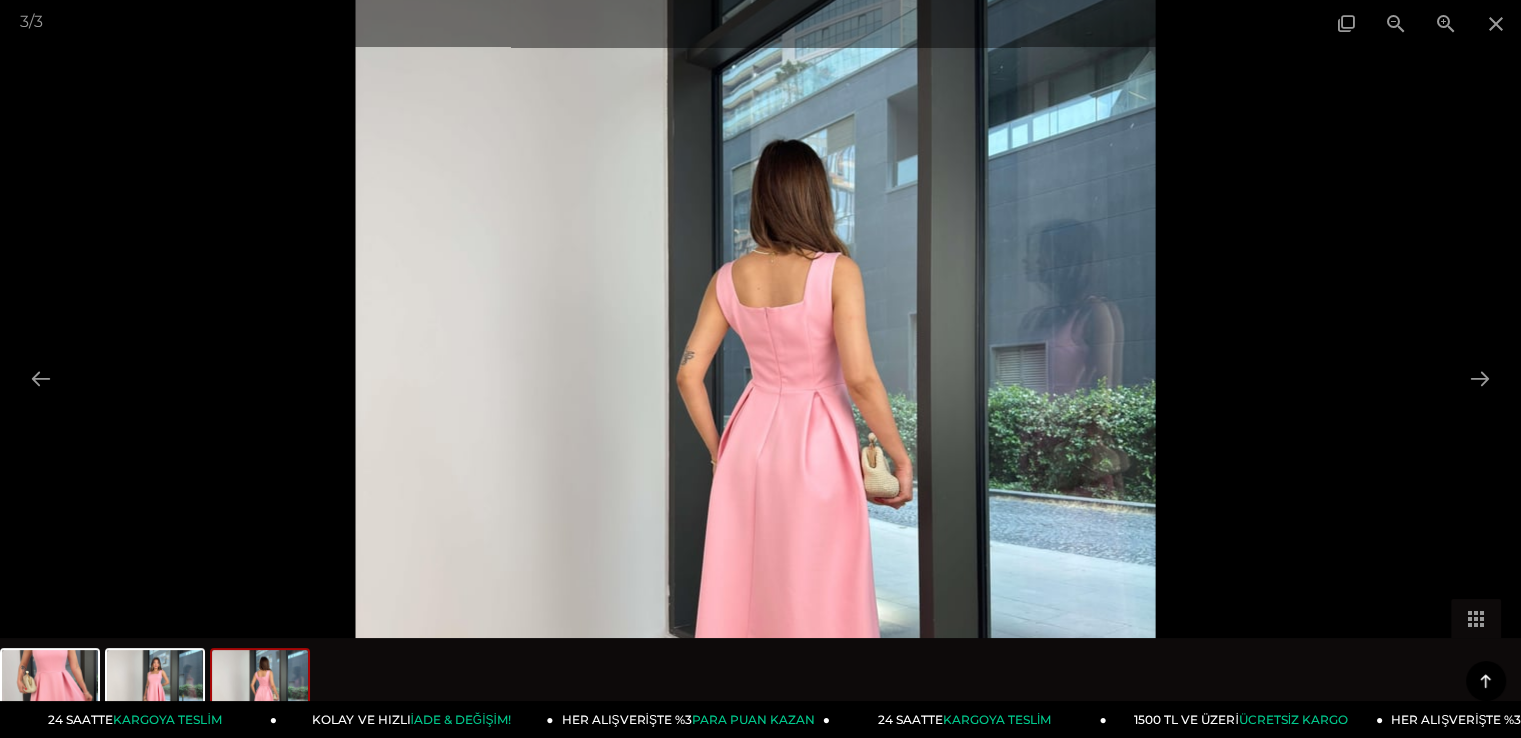 click at bounding box center (631, 236) 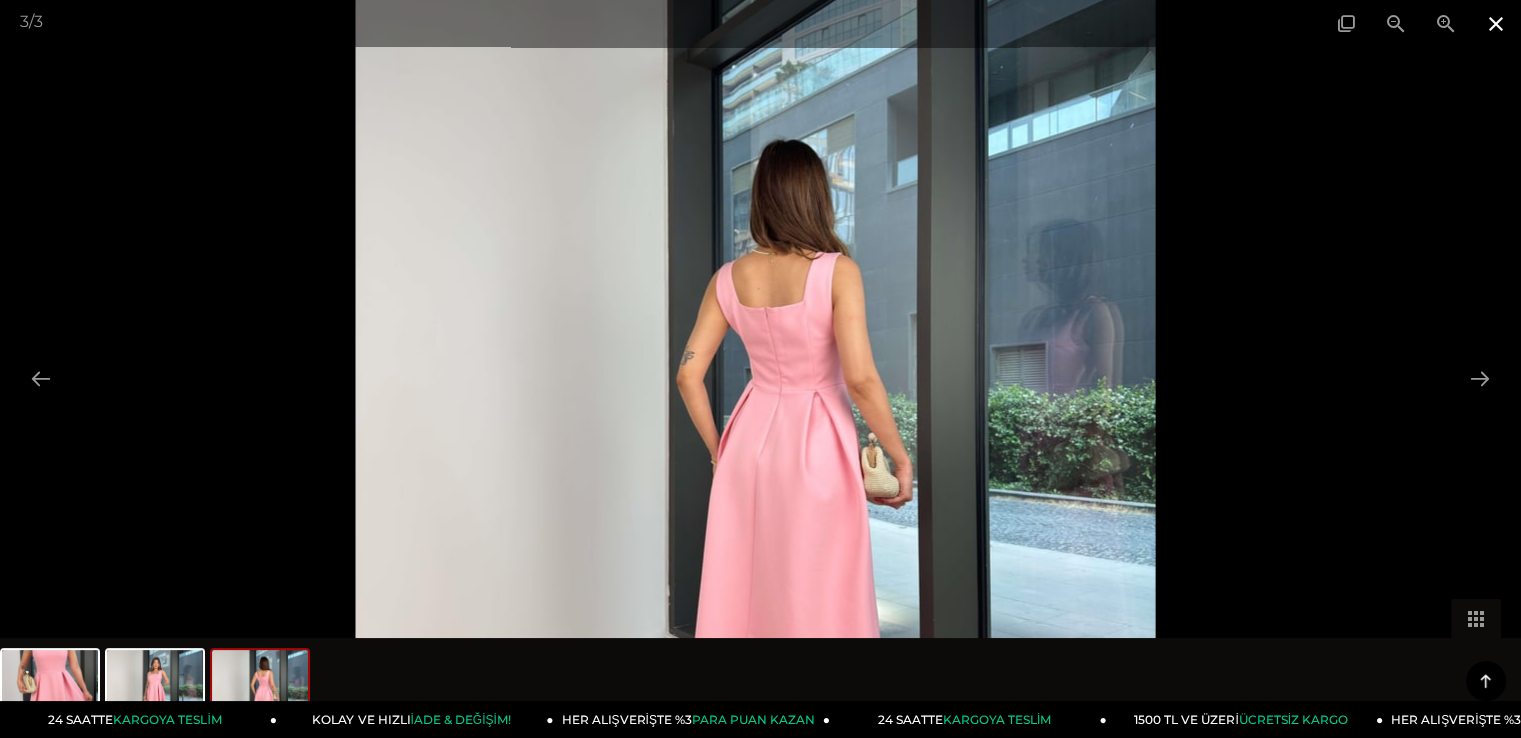 click at bounding box center [1496, 23] 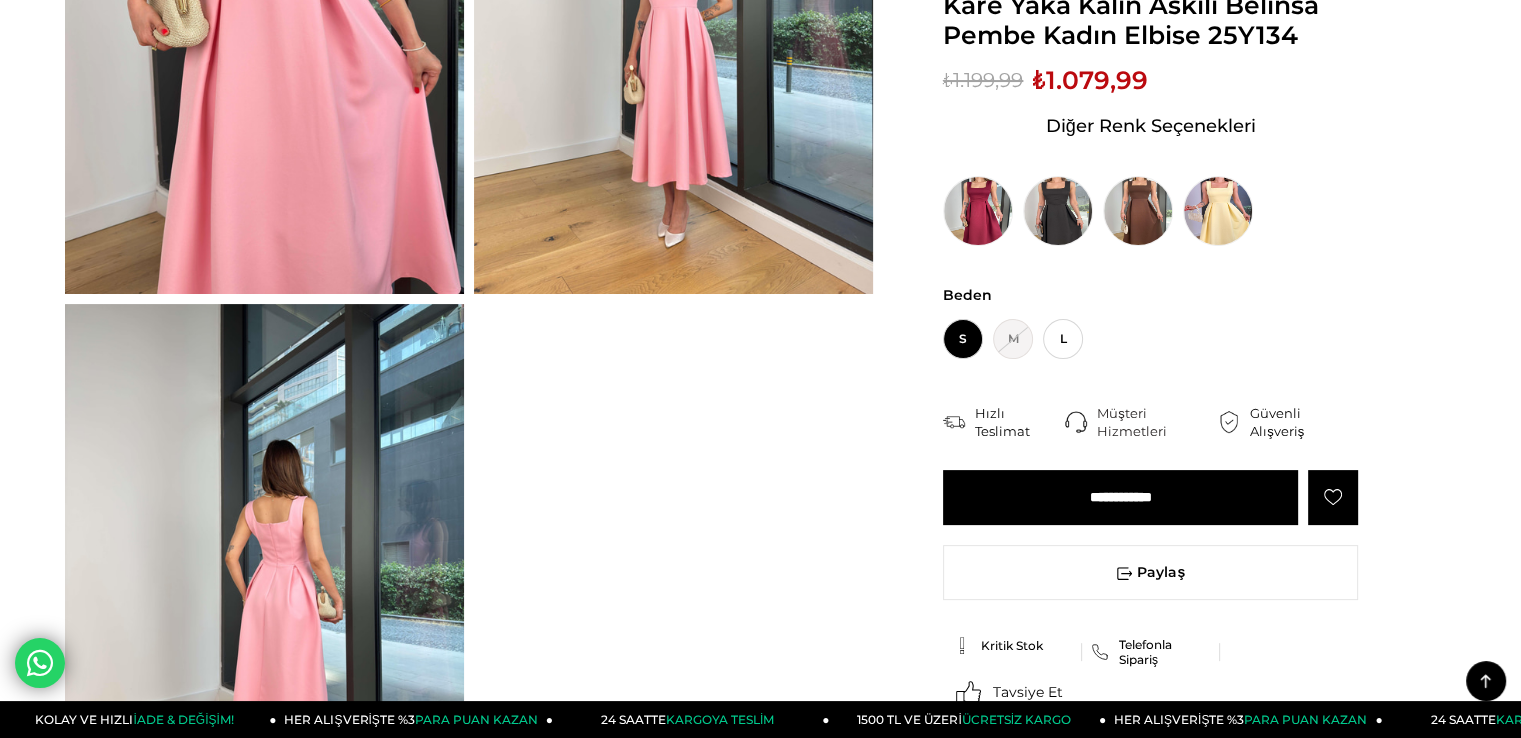 click on "**********" at bounding box center (1120, 497) 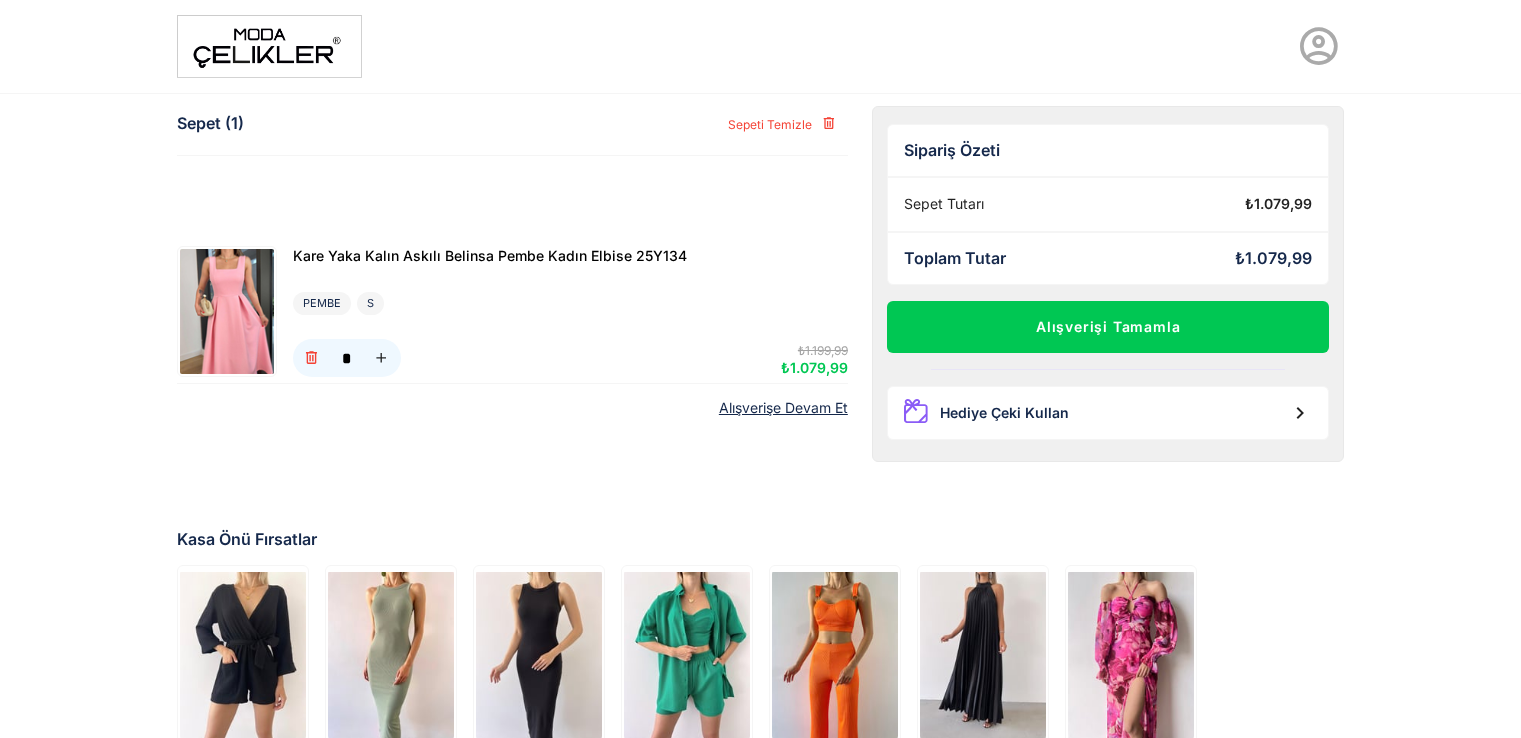 scroll, scrollTop: 0, scrollLeft: 0, axis: both 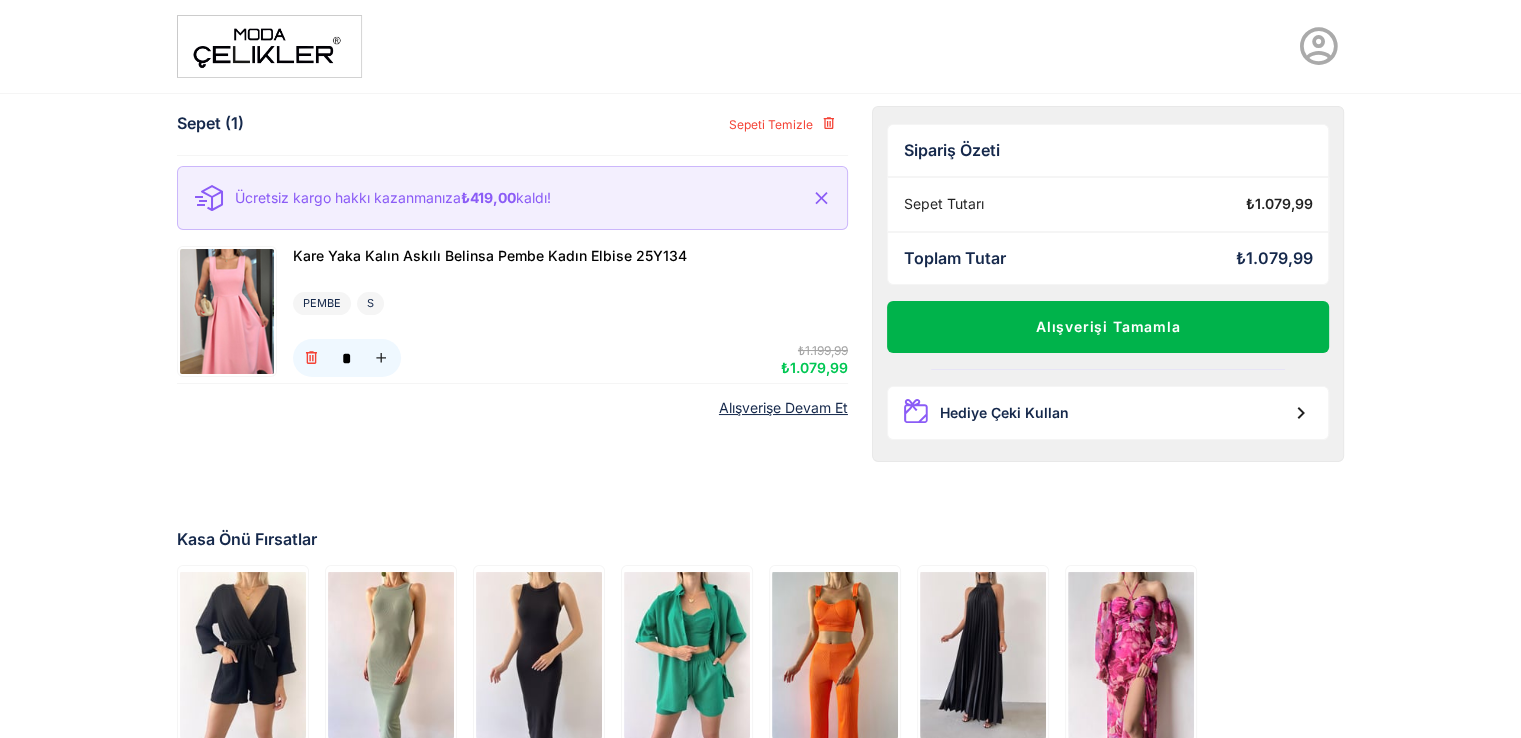 click on "Alışverişi Tamamla" at bounding box center (1108, 327) 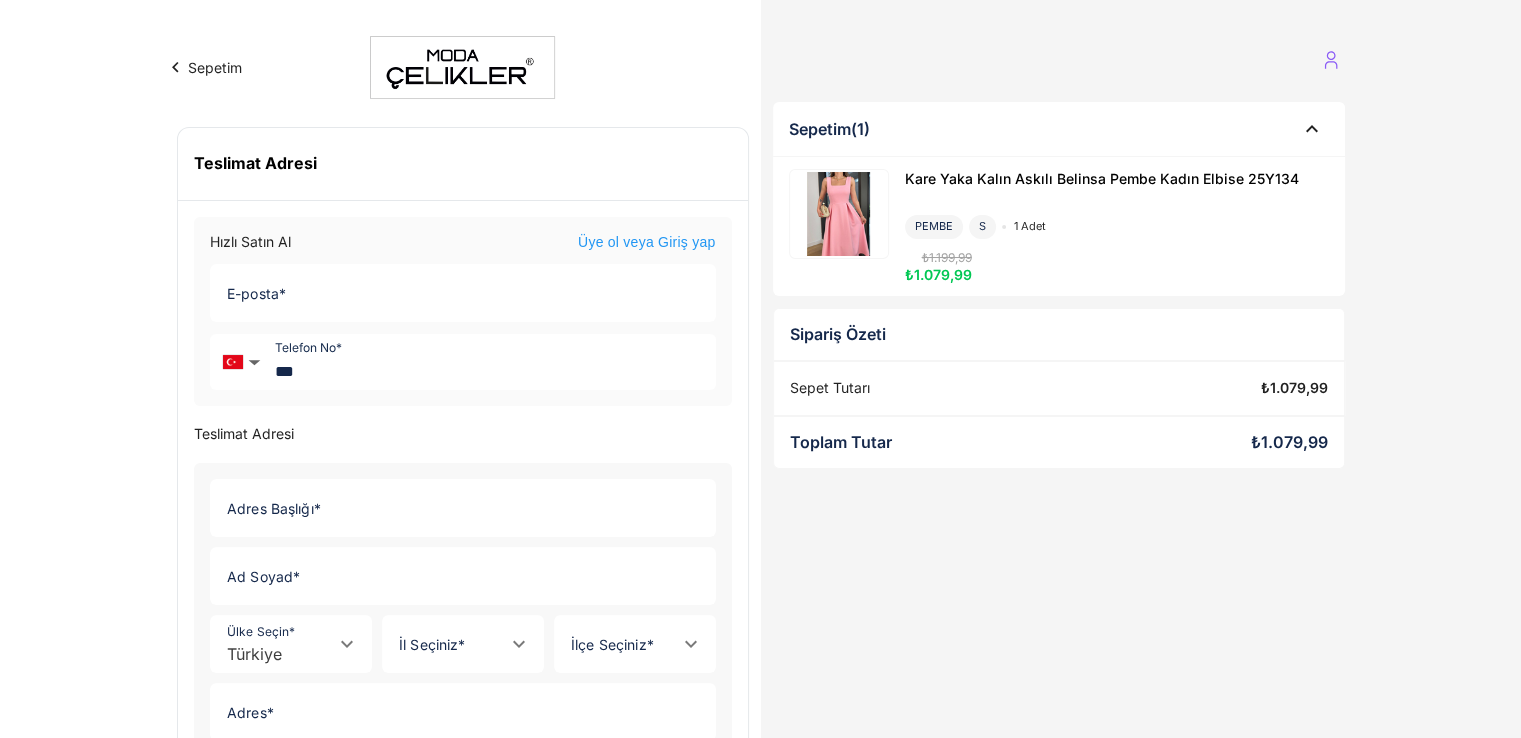 click on "Üye ol veya Giriş yap" at bounding box center (647, 243) 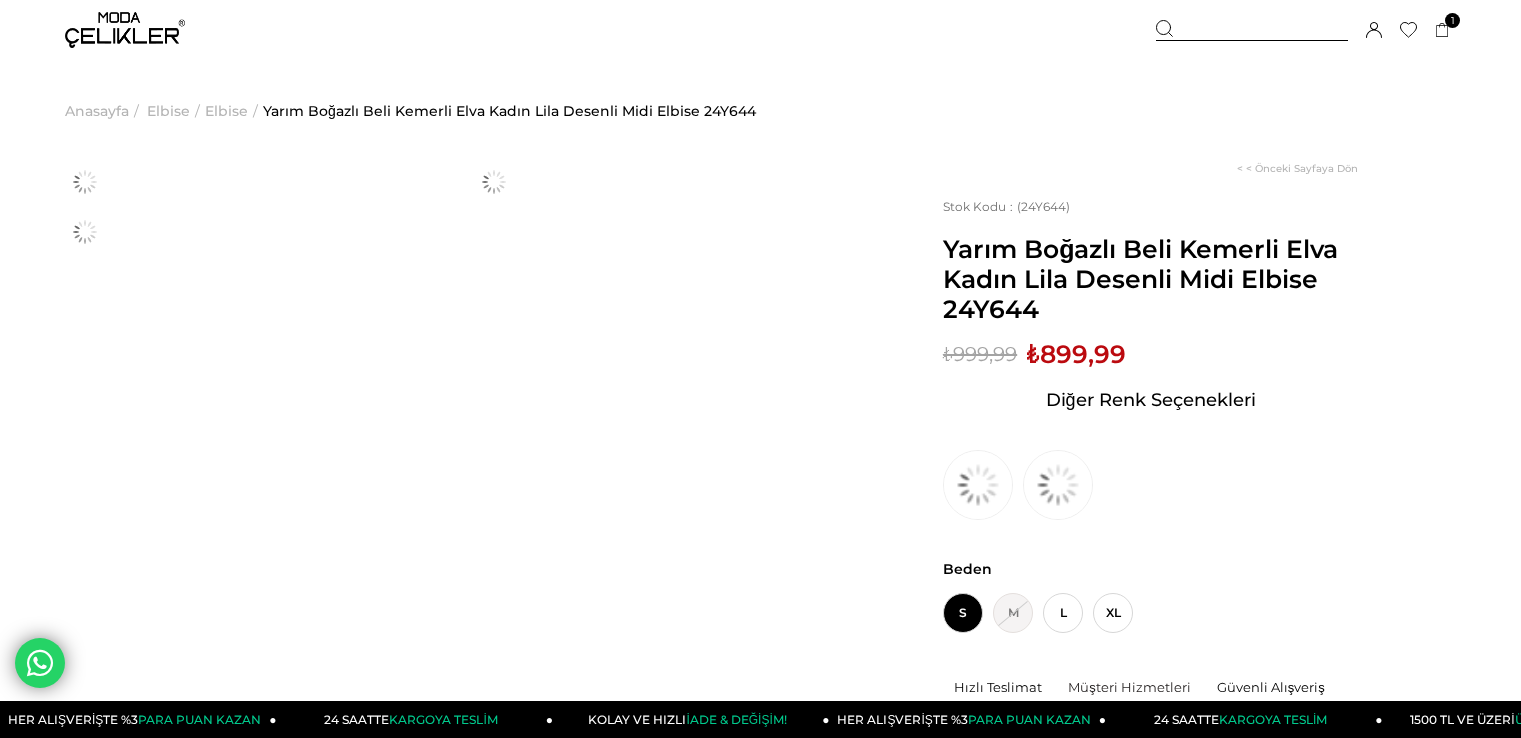 scroll, scrollTop: 0, scrollLeft: 0, axis: both 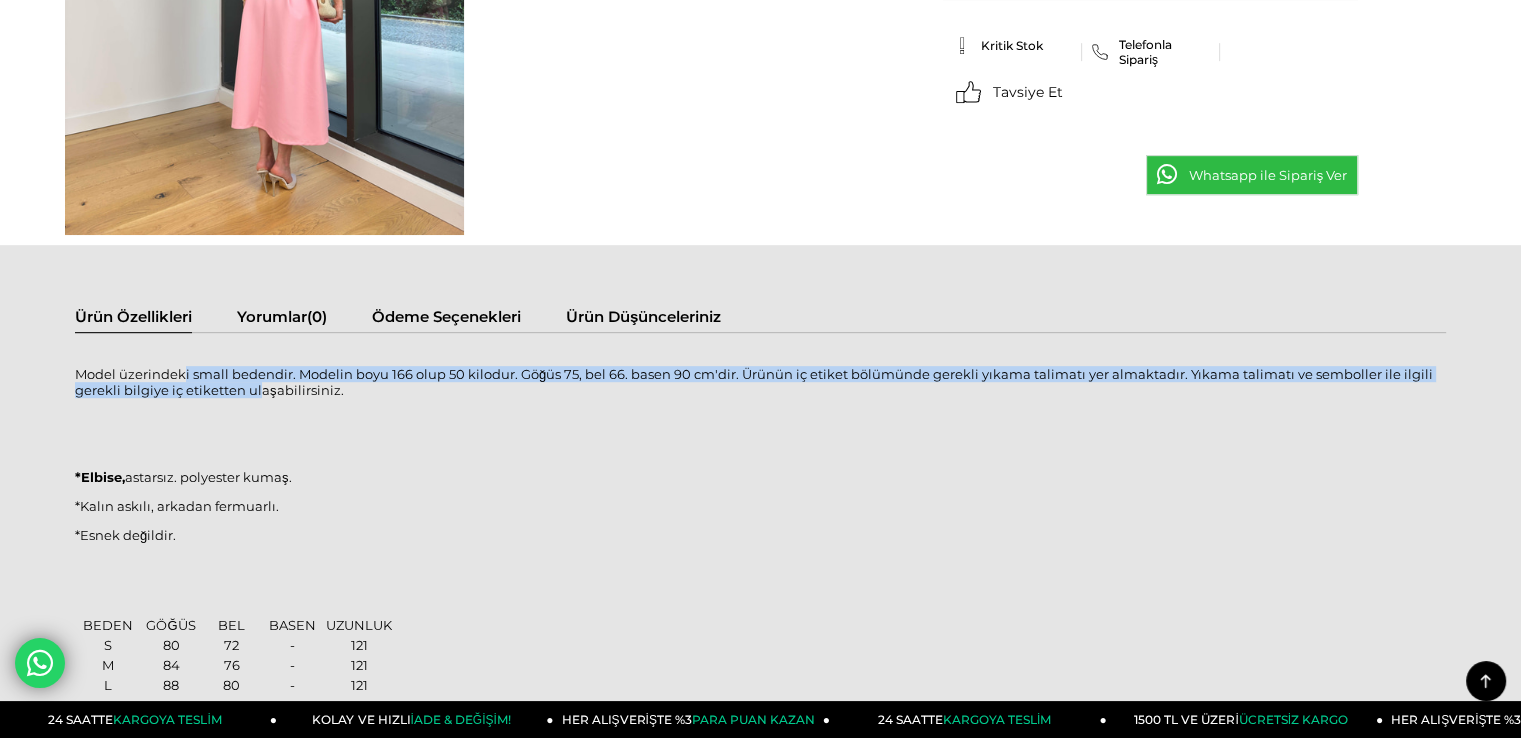 drag, startPoint x: 183, startPoint y: 370, endPoint x: 256, endPoint y: 389, distance: 75.43209 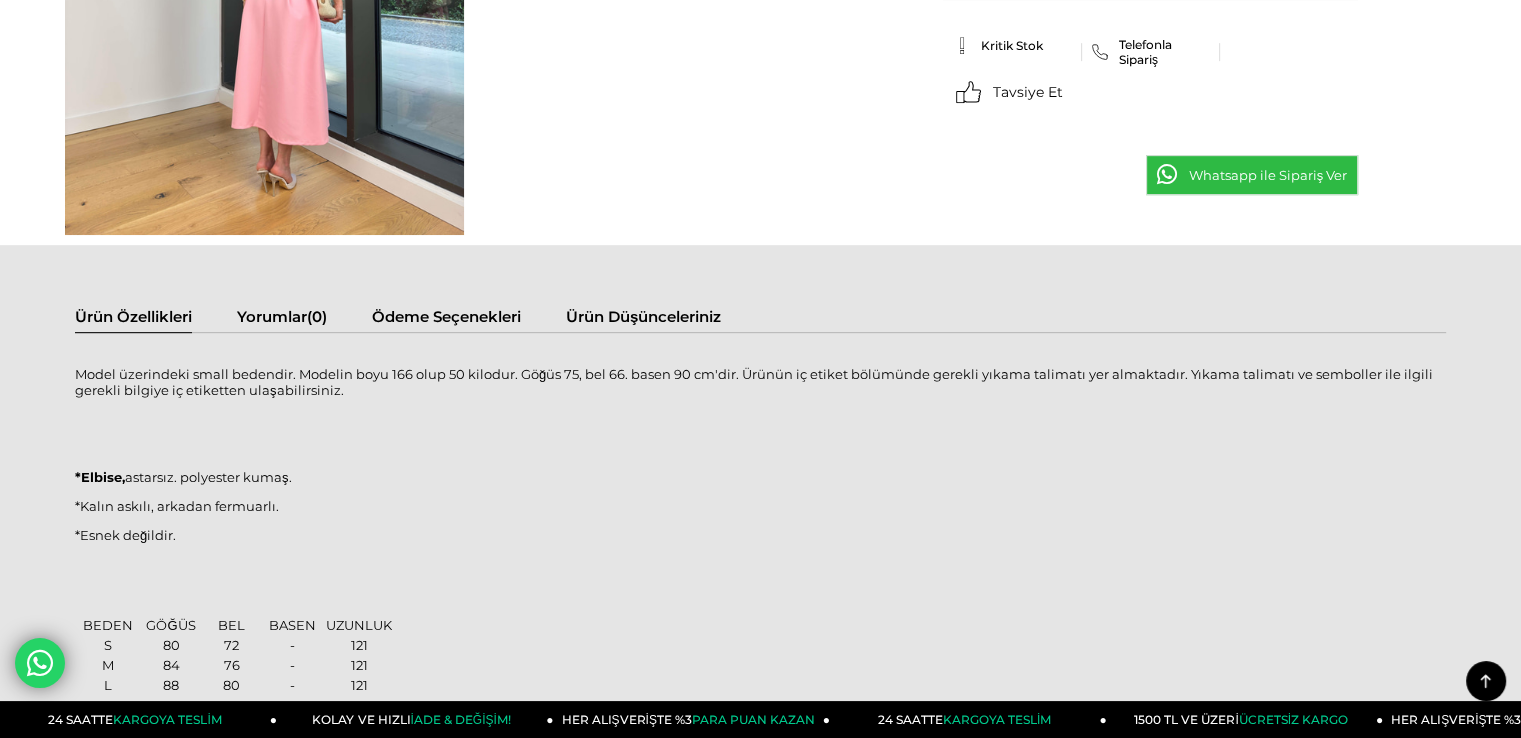 click at bounding box center [760, 419] 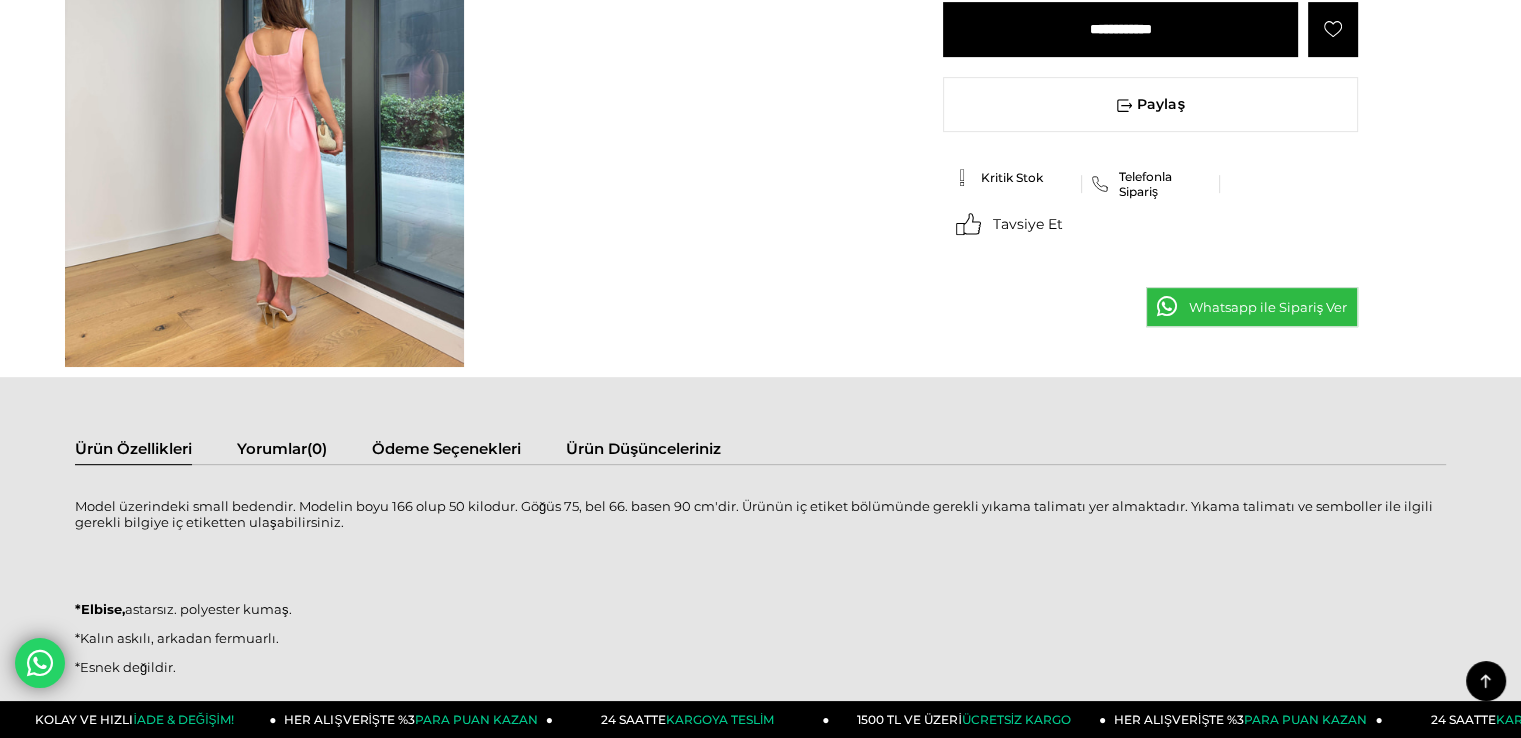 scroll, scrollTop: 1000, scrollLeft: 0, axis: vertical 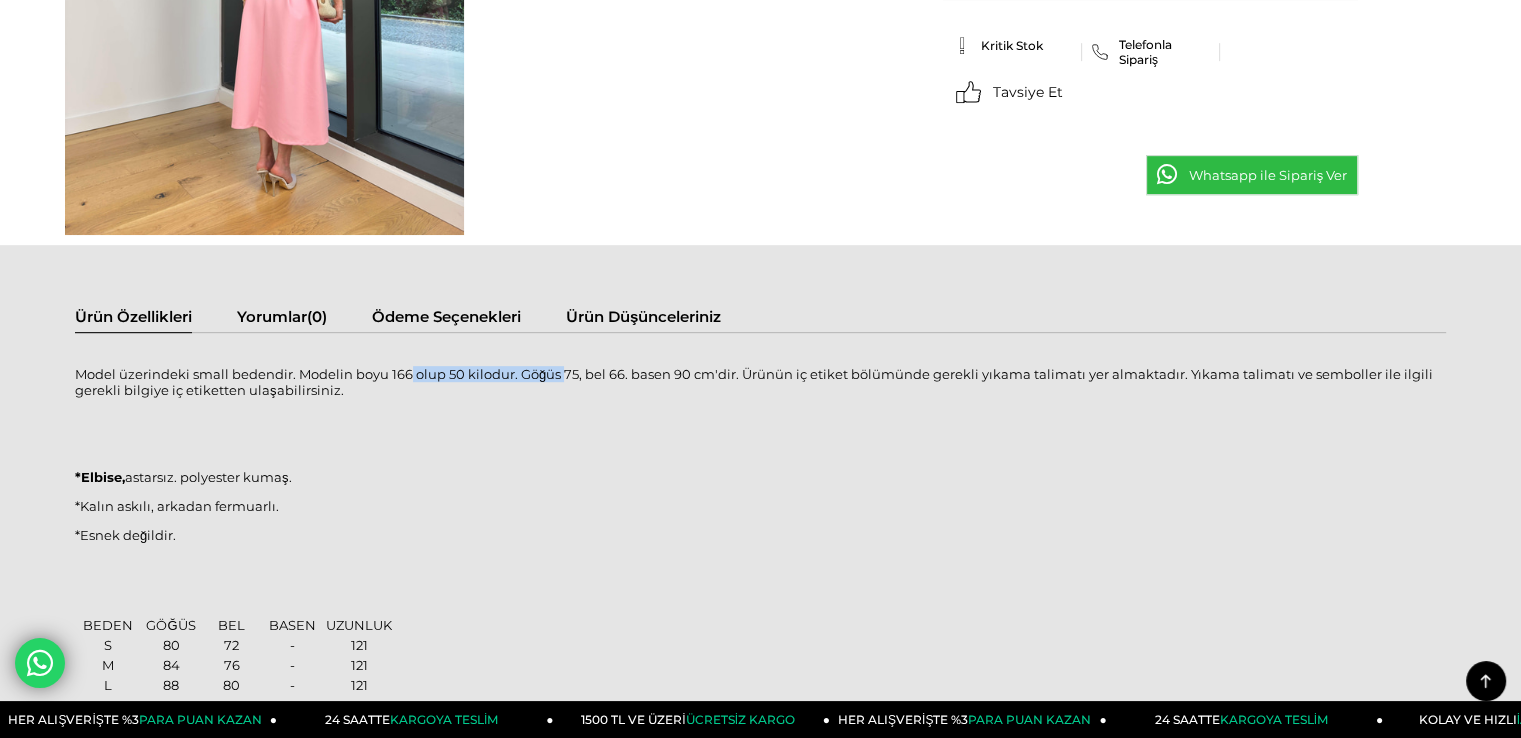 drag, startPoint x: 407, startPoint y: 372, endPoint x: 563, endPoint y: 361, distance: 156.38734 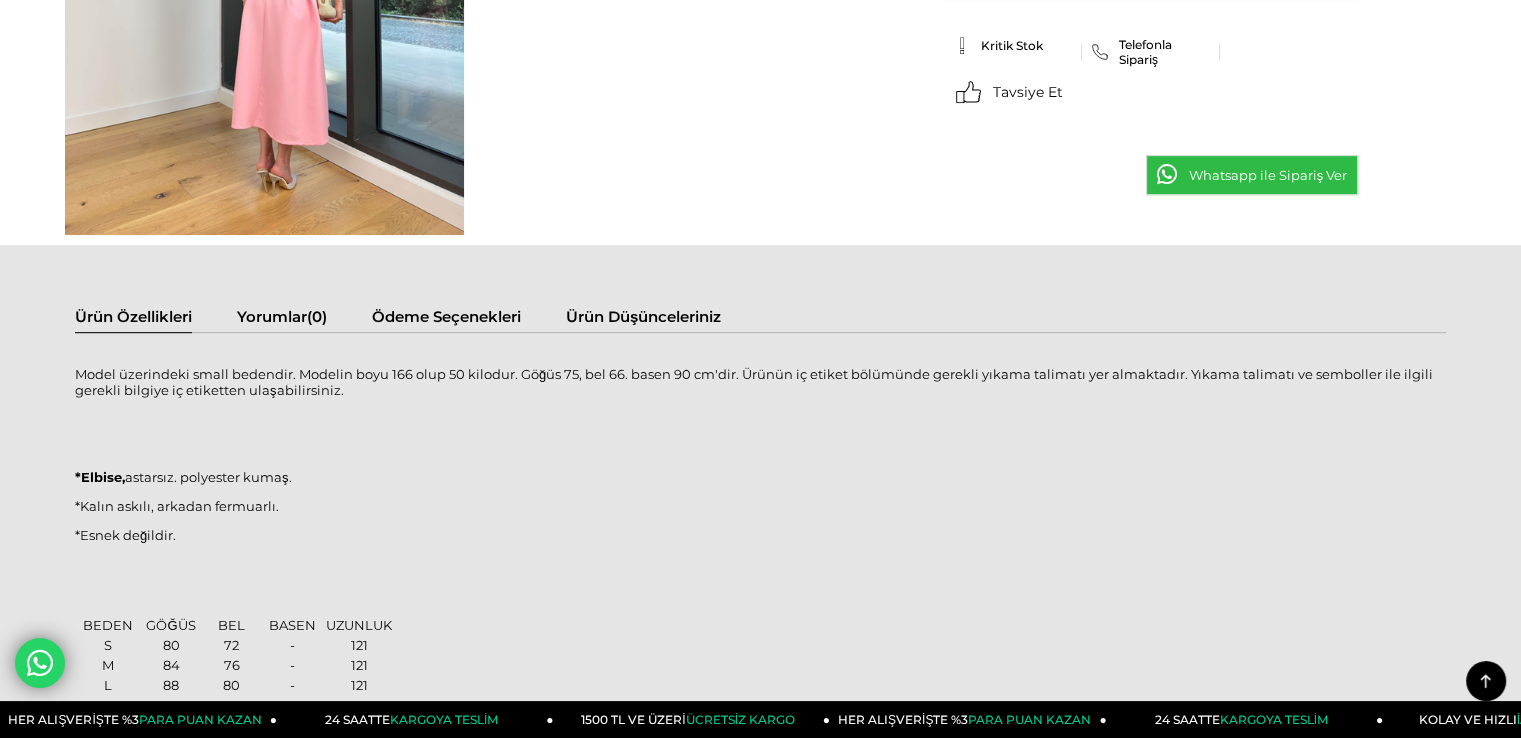 click on "Model üzerindeki small bedendir. Modelin boyu 166 olup 50 kilodur. Göğüs 75, bel 66. basen 90 cm'dir. Ürünün iç etiket bölümünde gerekli yıkama talimatı yer almaktadır. Yıkama talimatı ve semboller ile ilgili gerekli bilgiye iç etiketten ulaşabilirsiniz." at bounding box center (760, 382) 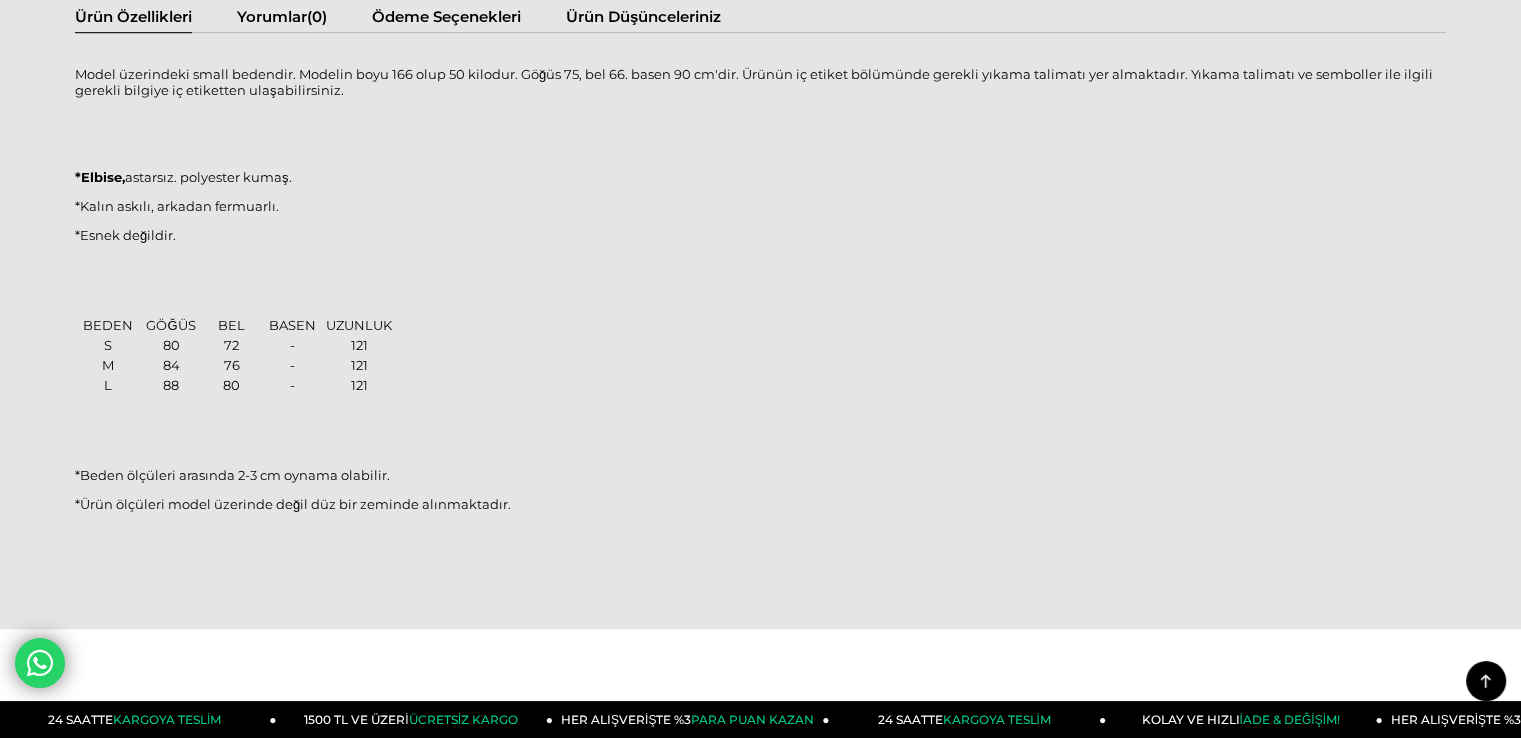 scroll, scrollTop: 800, scrollLeft: 0, axis: vertical 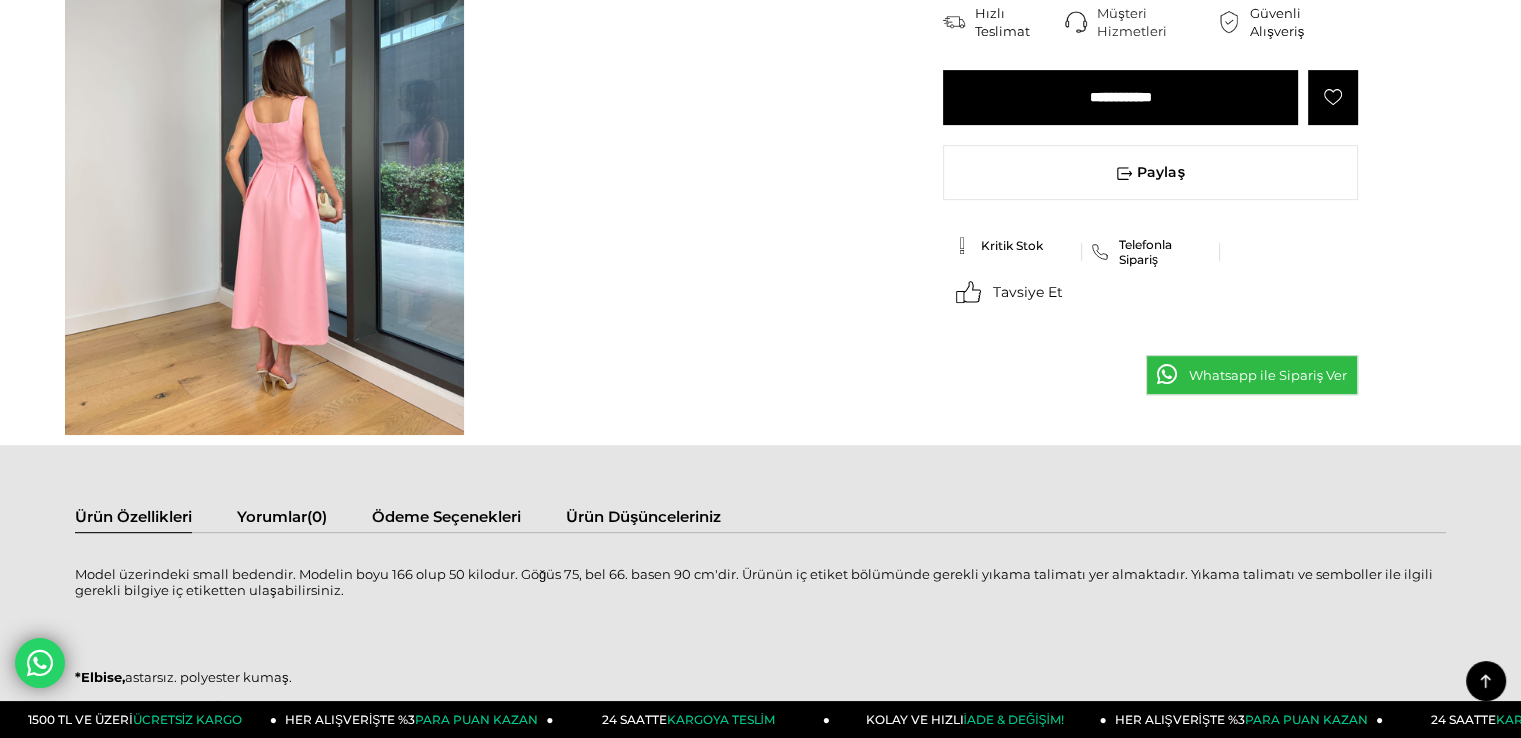 click on "Ürün Düşünceleriniz" at bounding box center [643, 519] 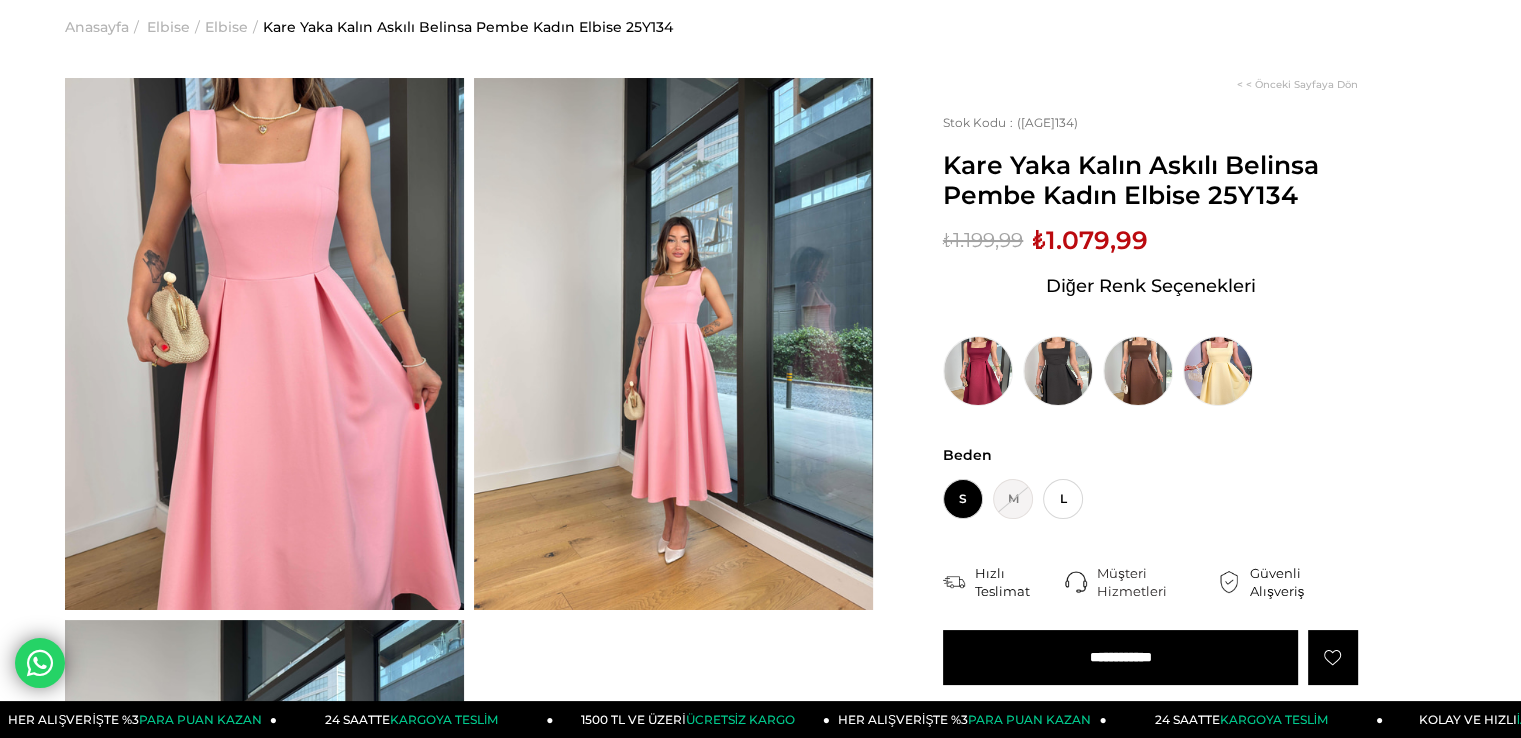 scroll, scrollTop: 0, scrollLeft: 0, axis: both 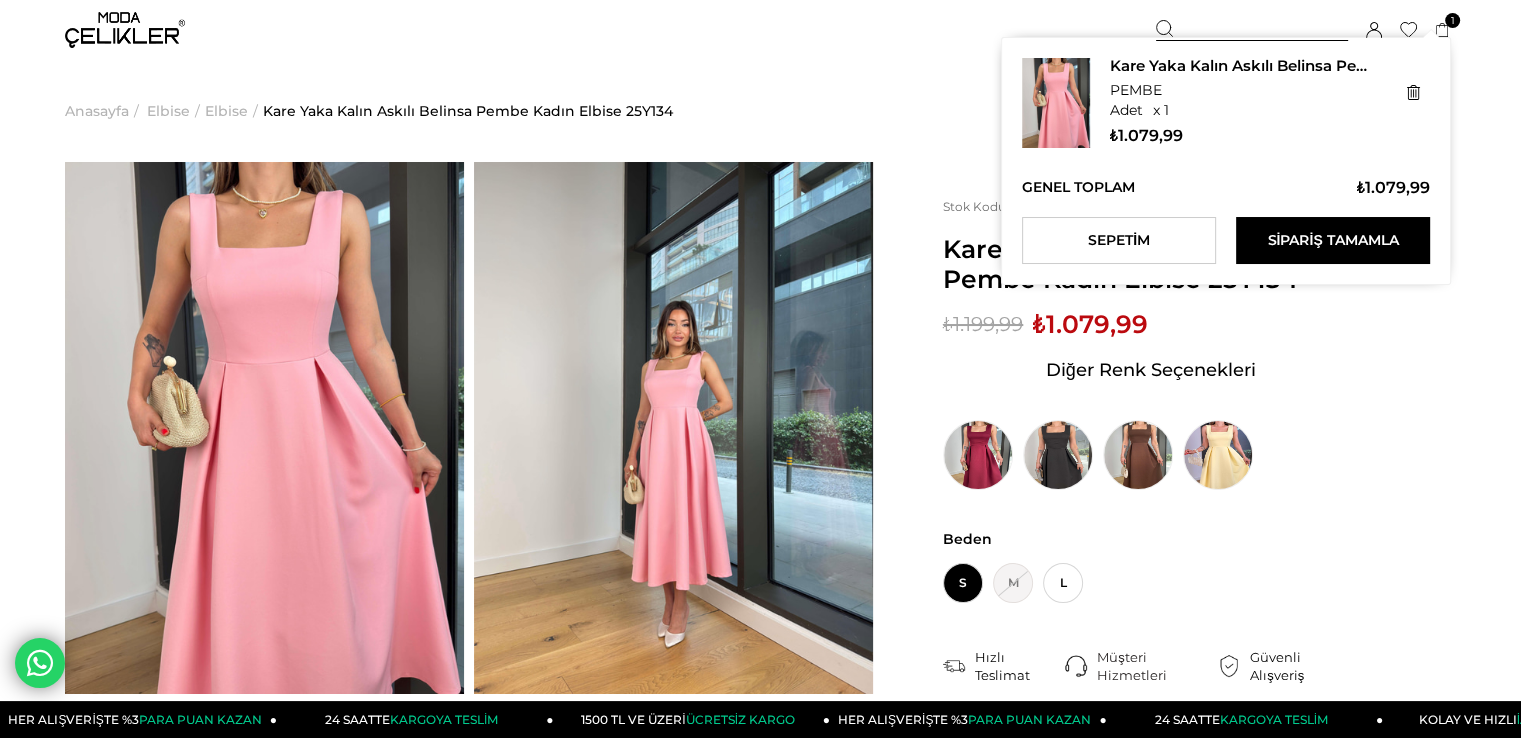 click on "1" at bounding box center [1452, 20] 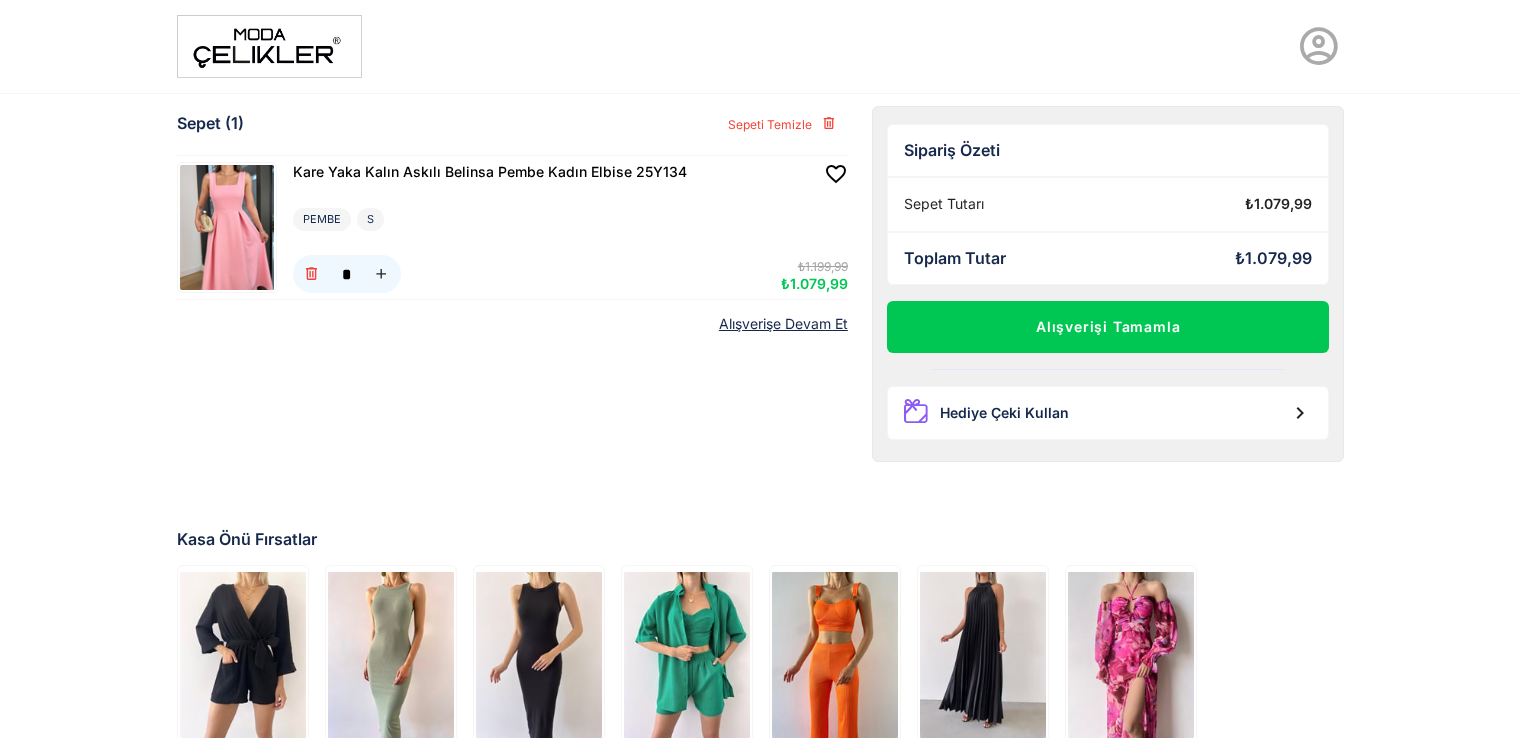 scroll, scrollTop: 0, scrollLeft: 0, axis: both 